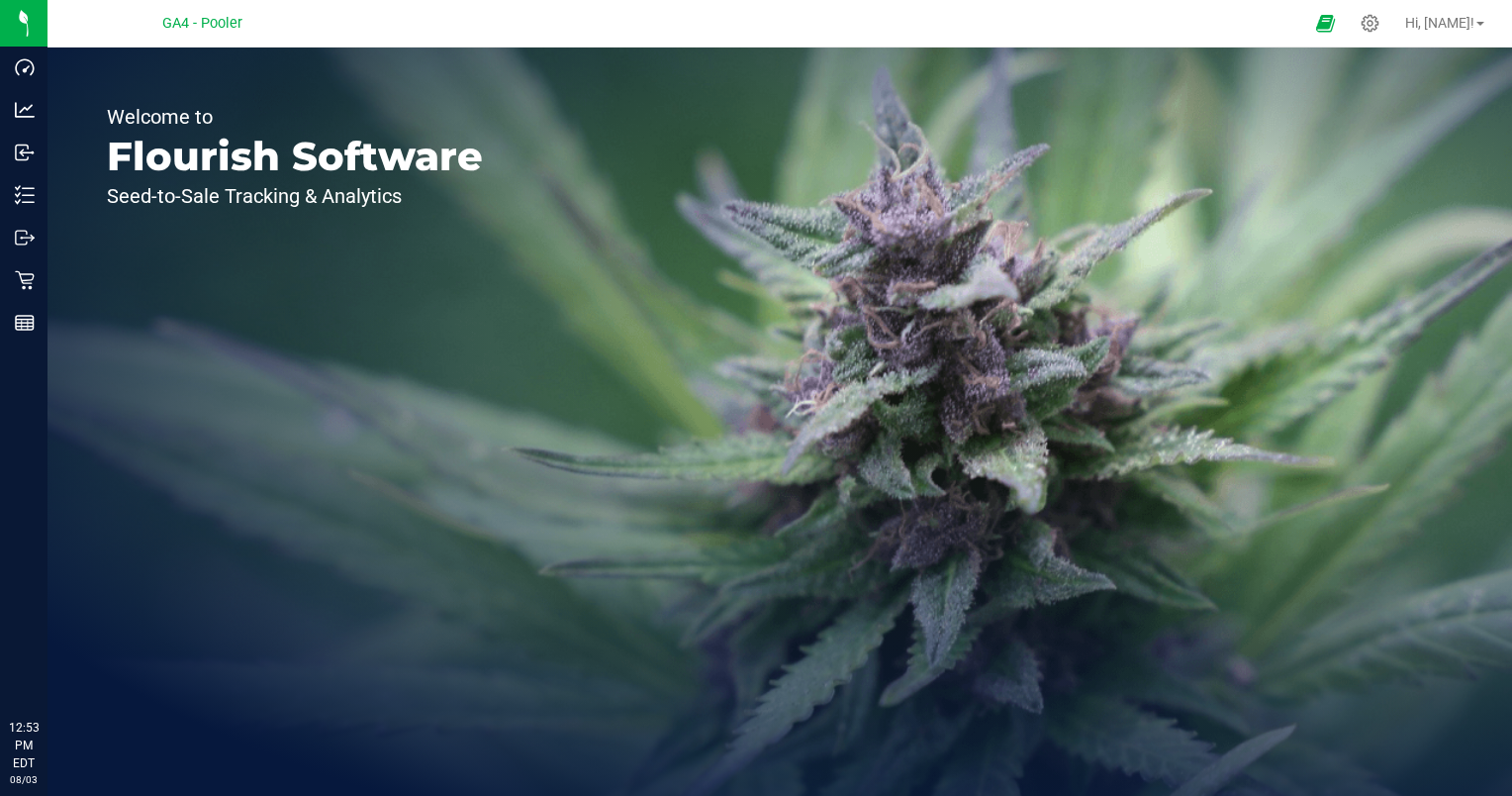 scroll, scrollTop: 0, scrollLeft: 0, axis: both 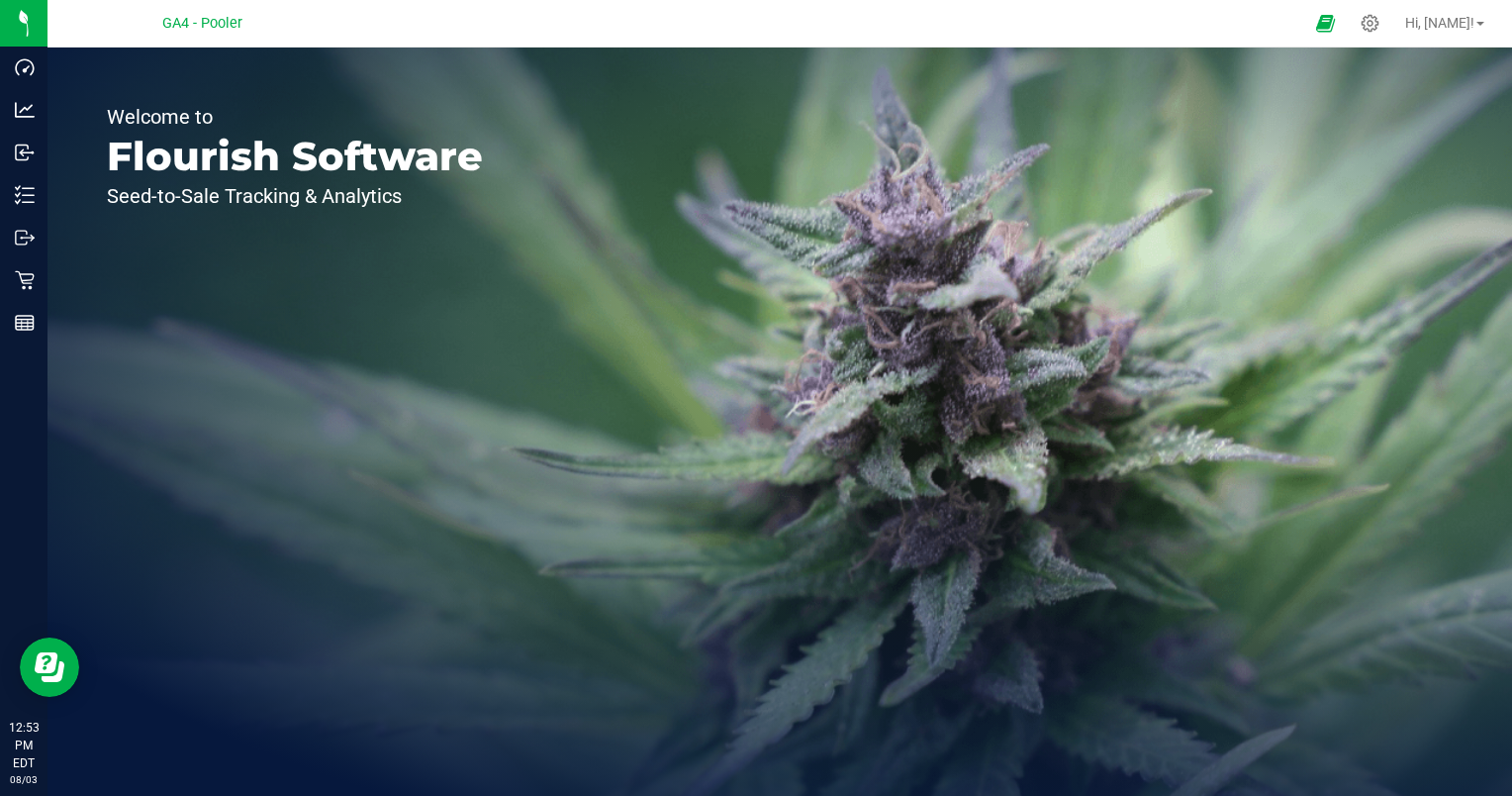 click 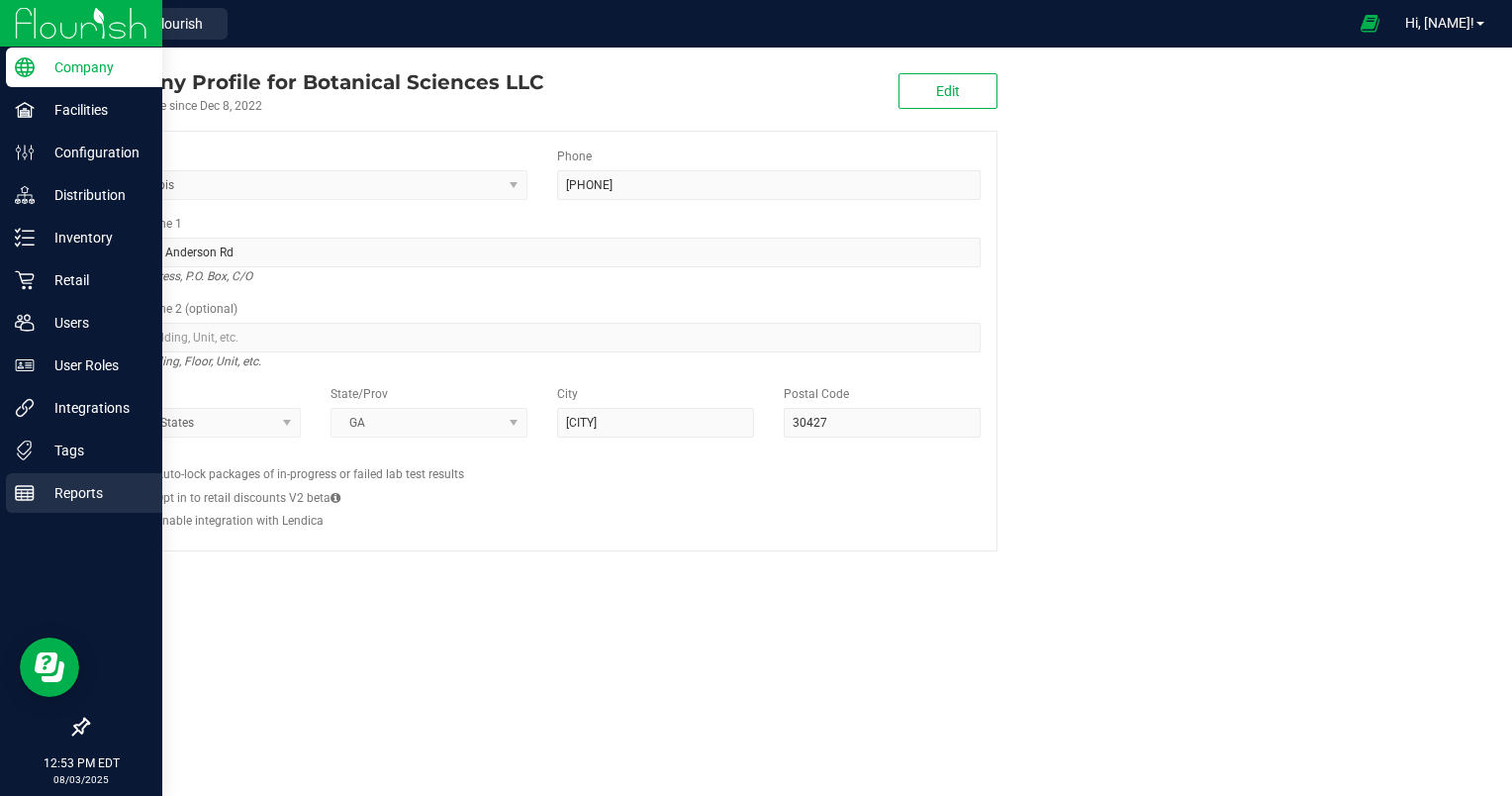 click on "Reports" at bounding box center [94, 493] 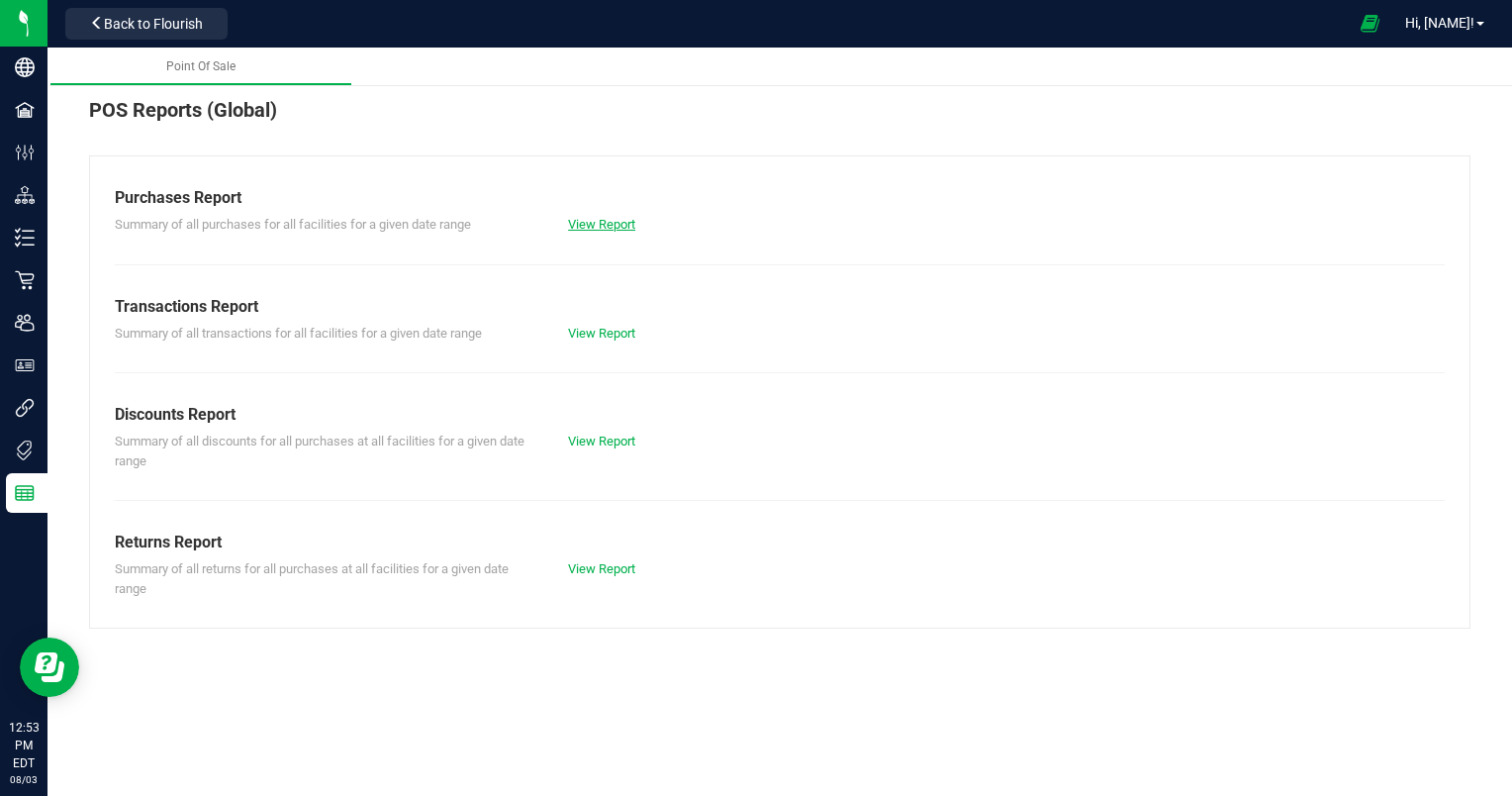 click on "View Report" at bounding box center [602, 224] 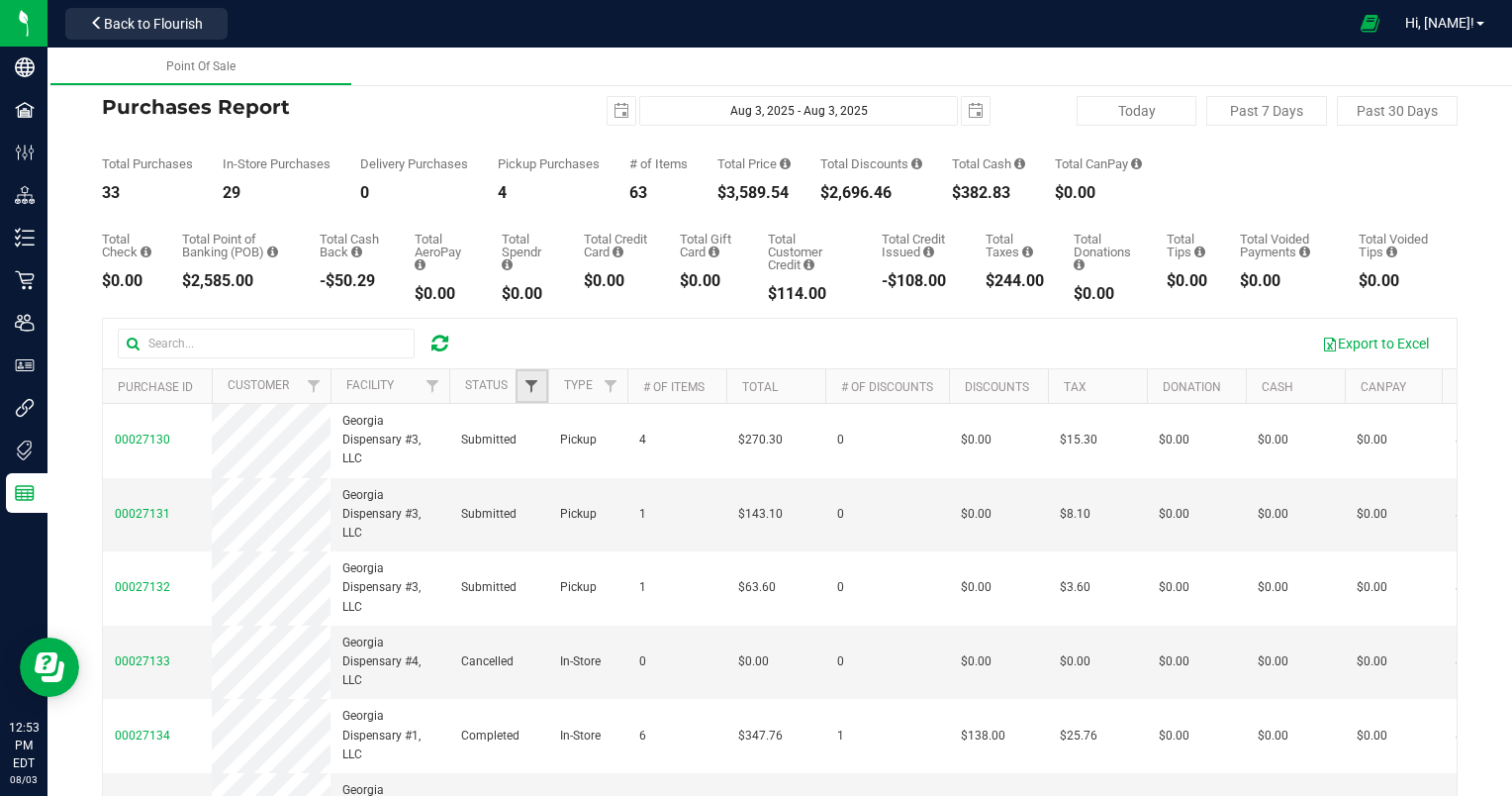 click at bounding box center (531, 386) 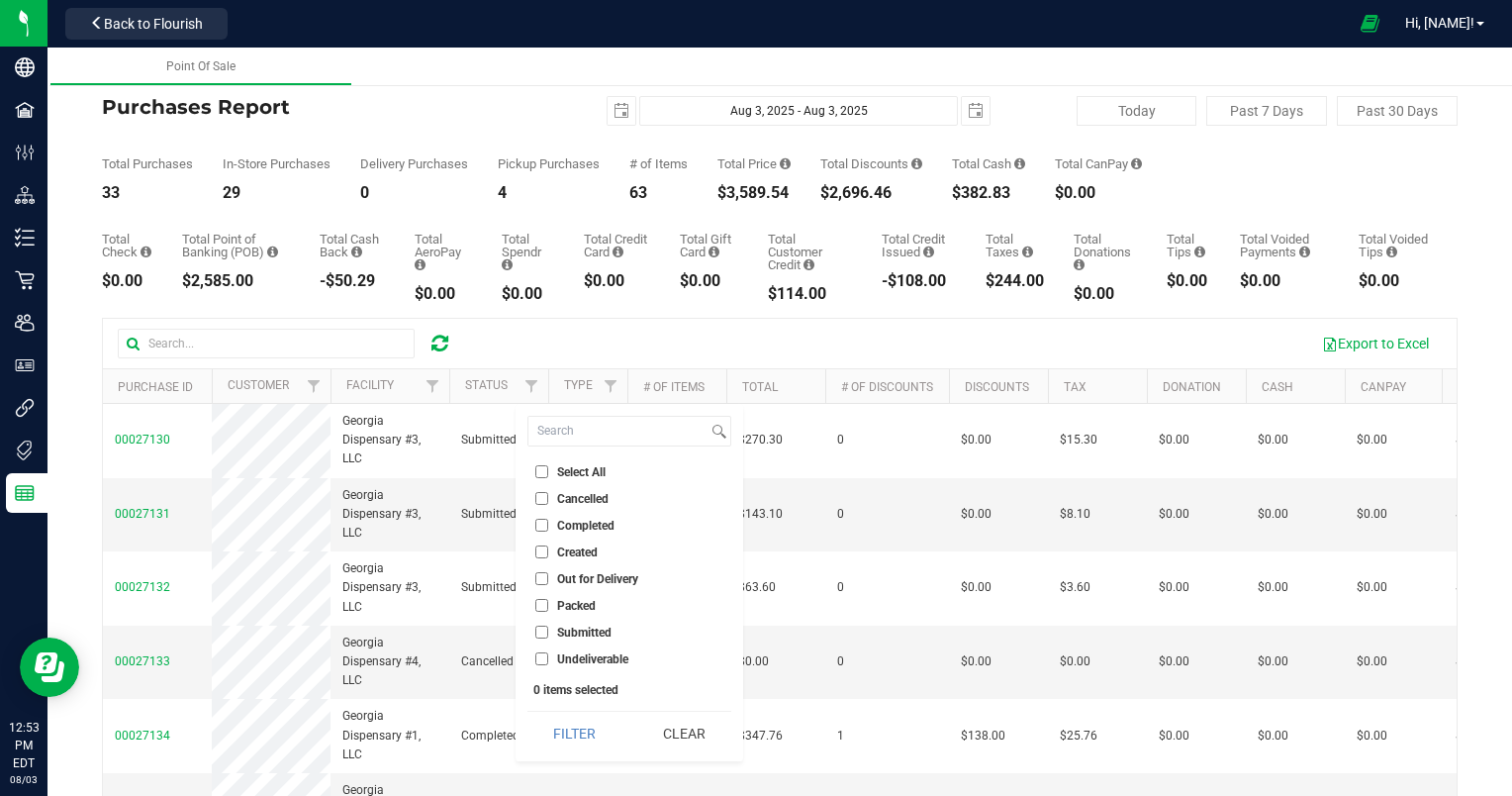click on "Completed" at bounding box center [541, 525] 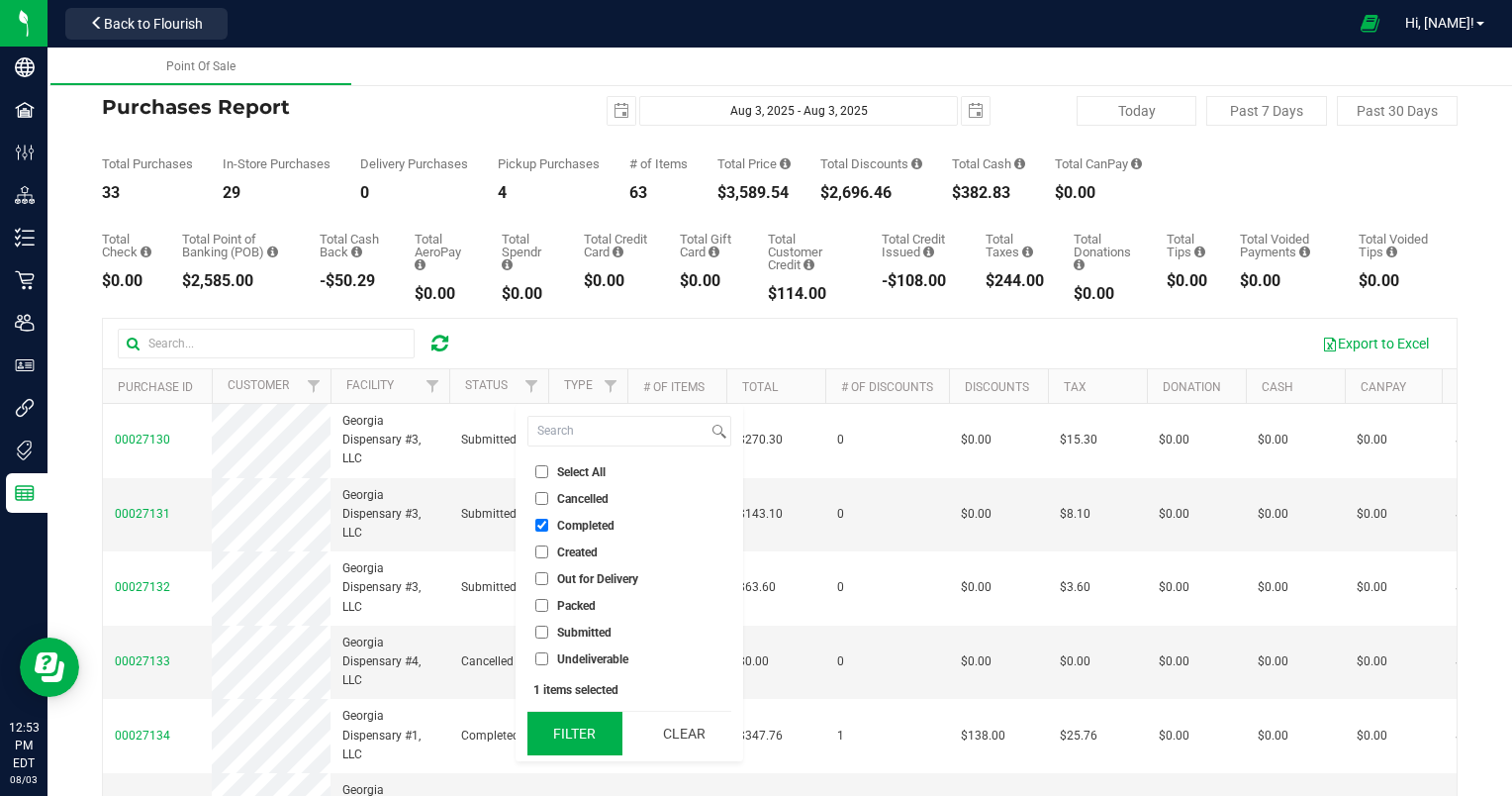 click on "Filter" at bounding box center [575, 734] 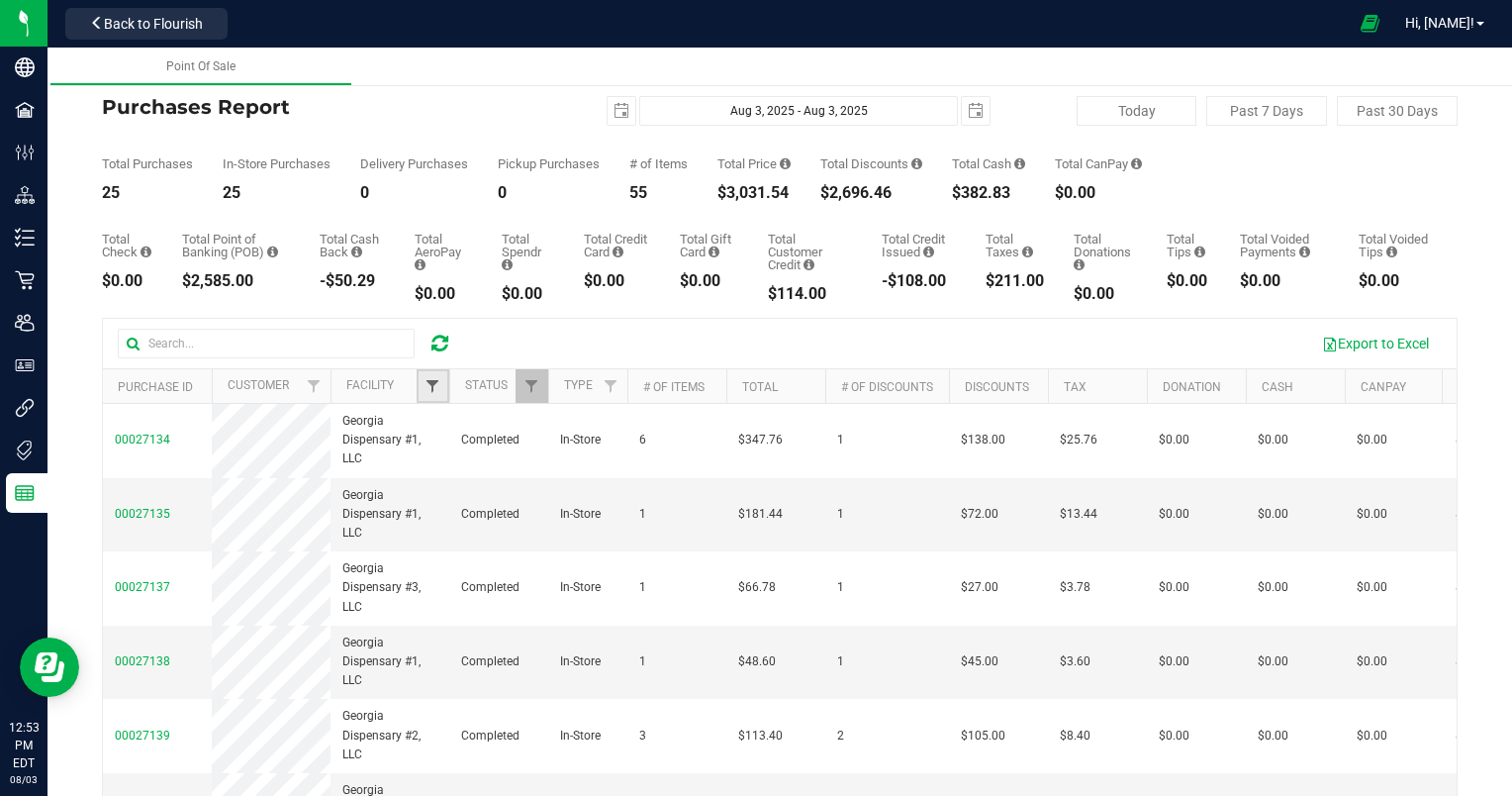 click at bounding box center [432, 386] 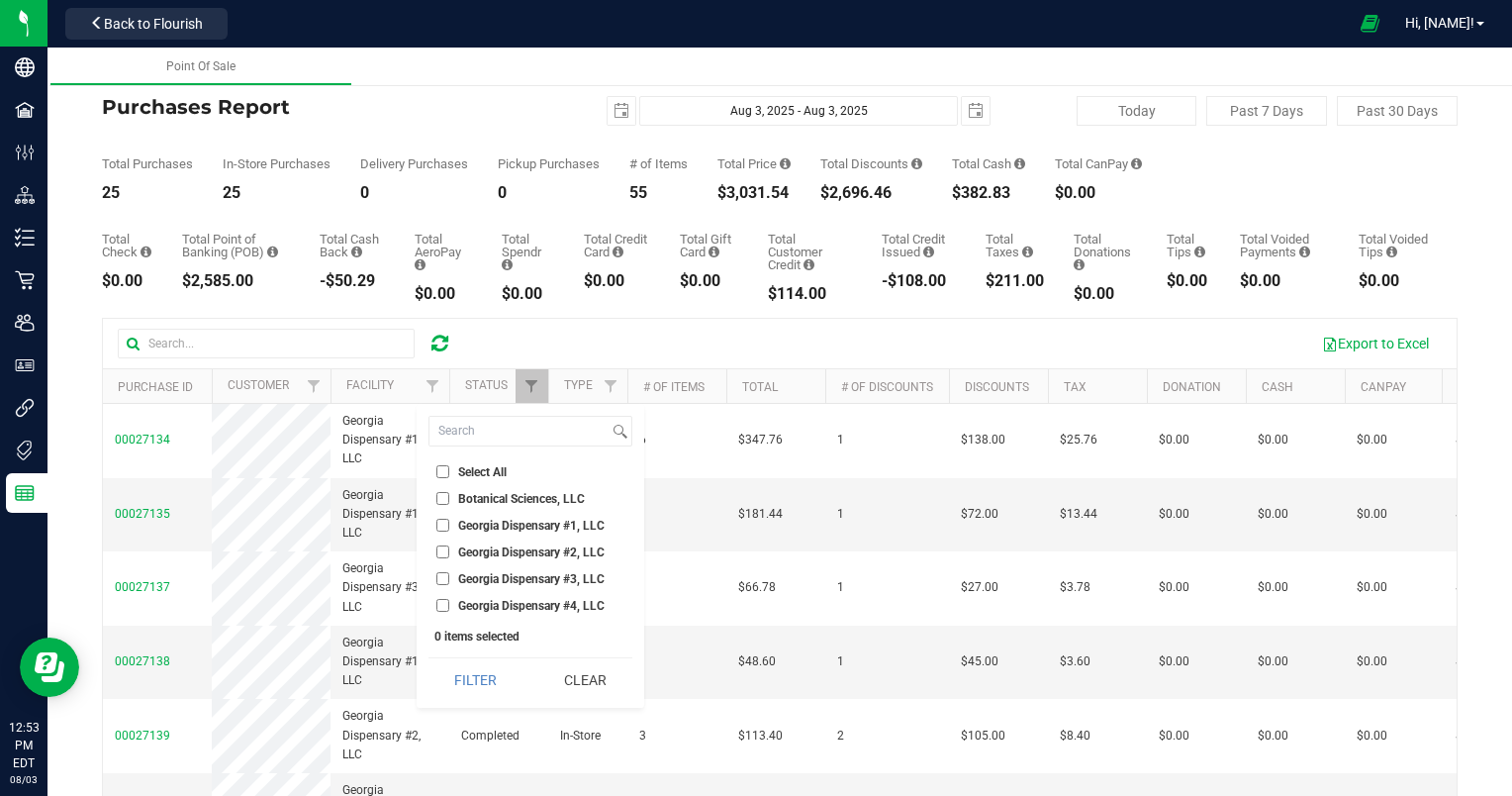 click on "Georgia Dispensary #4, LLC" at bounding box center (442, 605) 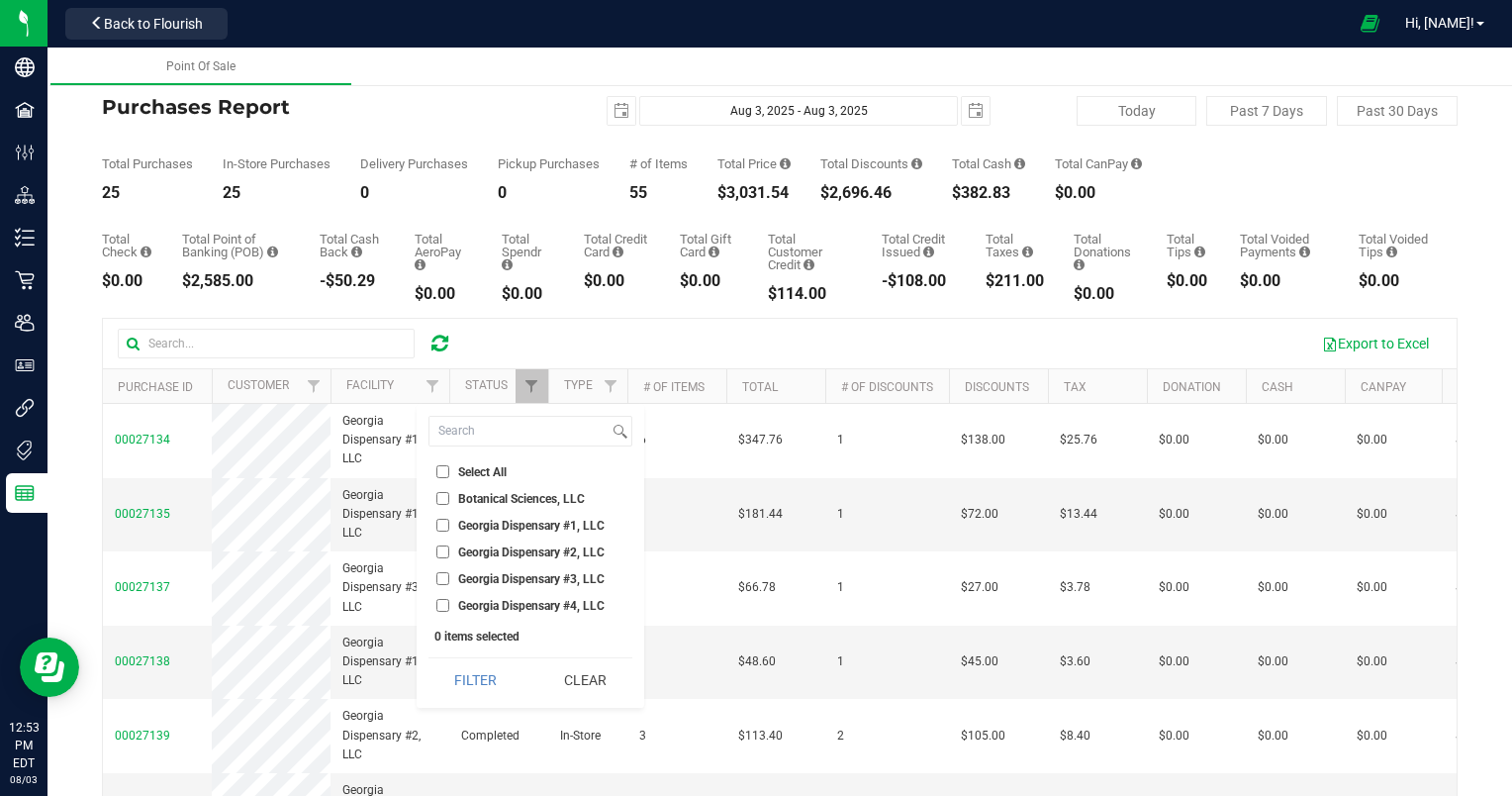 checkbox on "true" 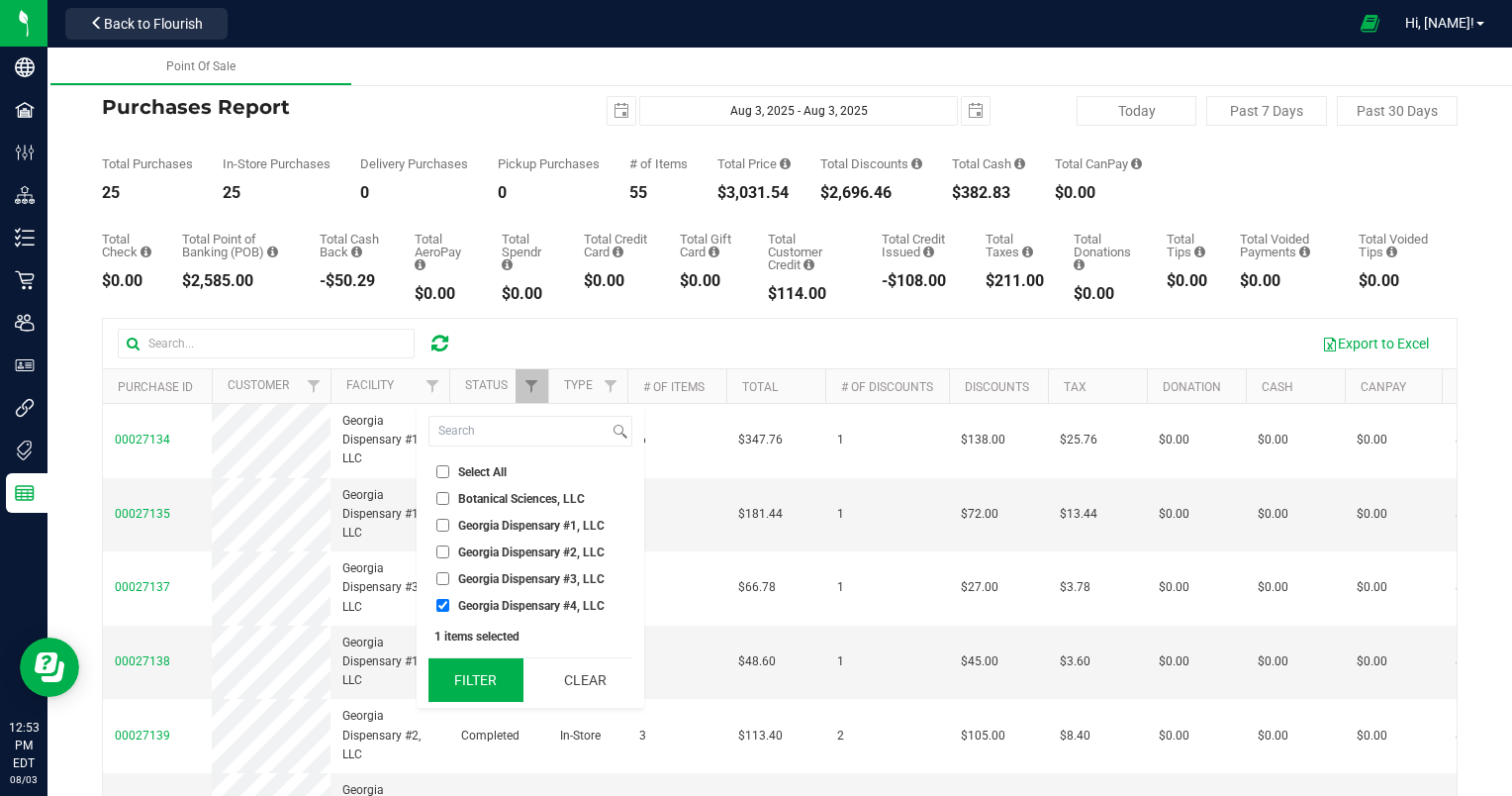 click on "Filter" at bounding box center [476, 680] 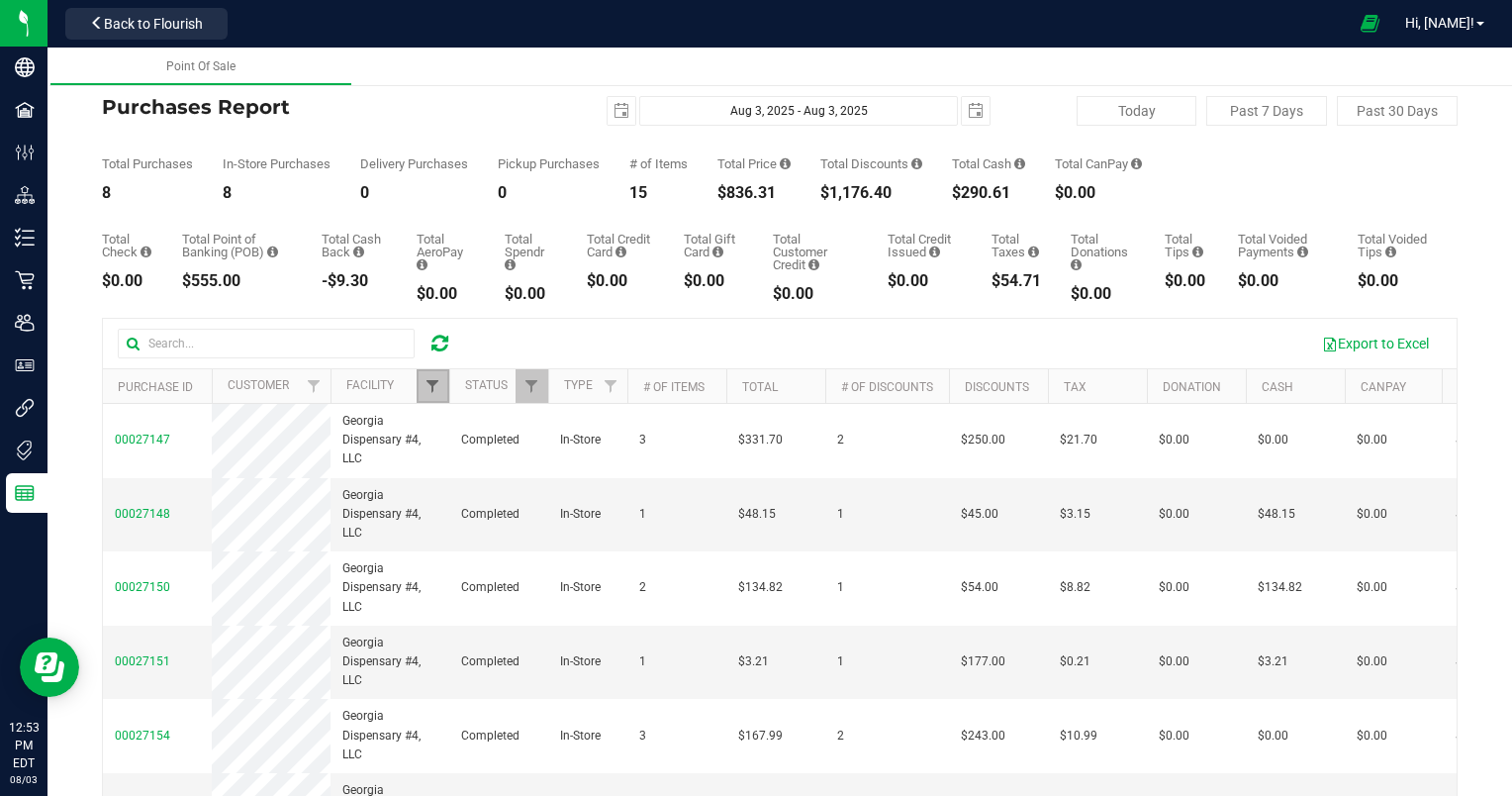 click at bounding box center (432, 386) 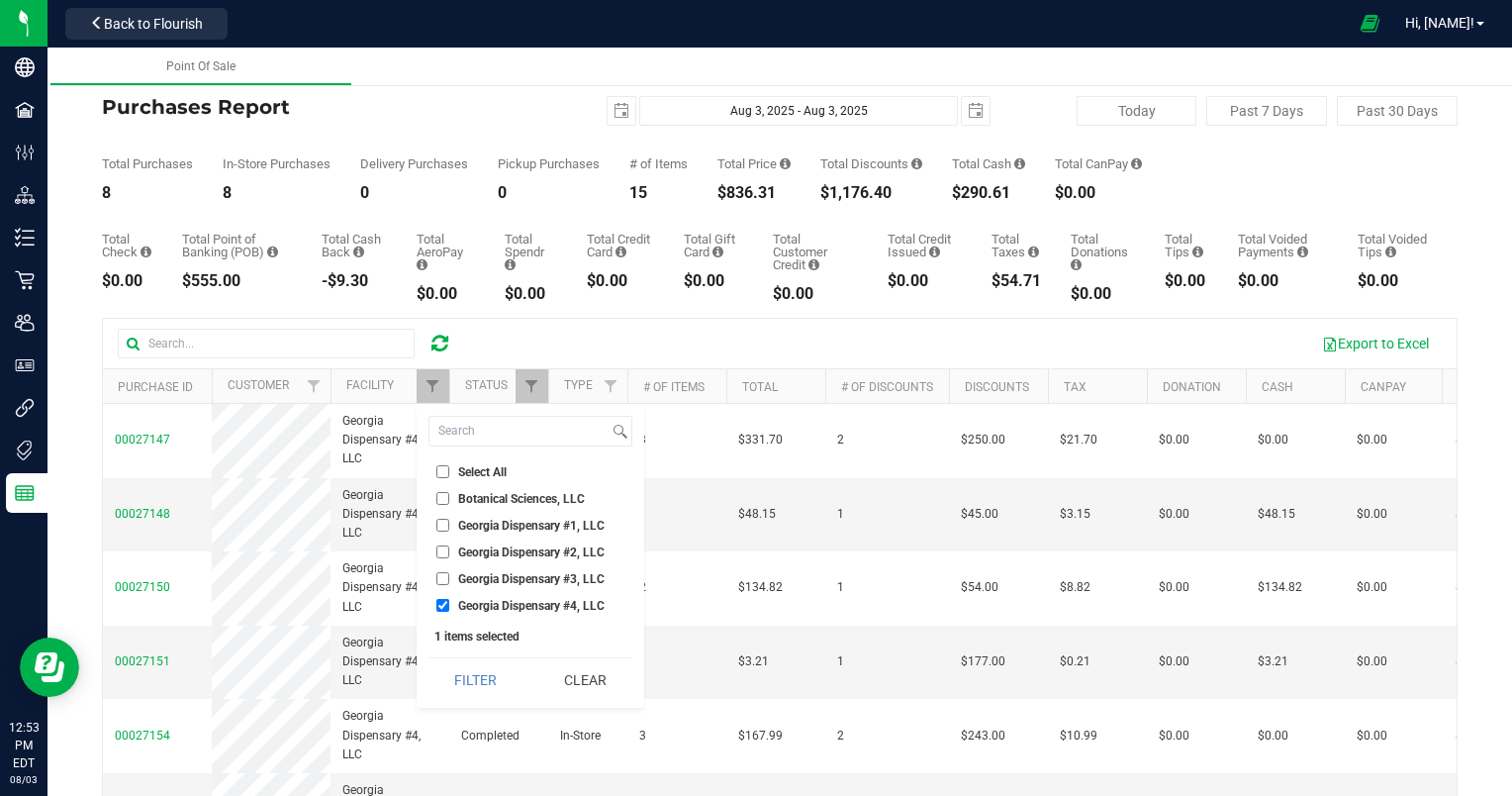 click on "Georgia Dispensary #3, LLC" at bounding box center (442, 578) 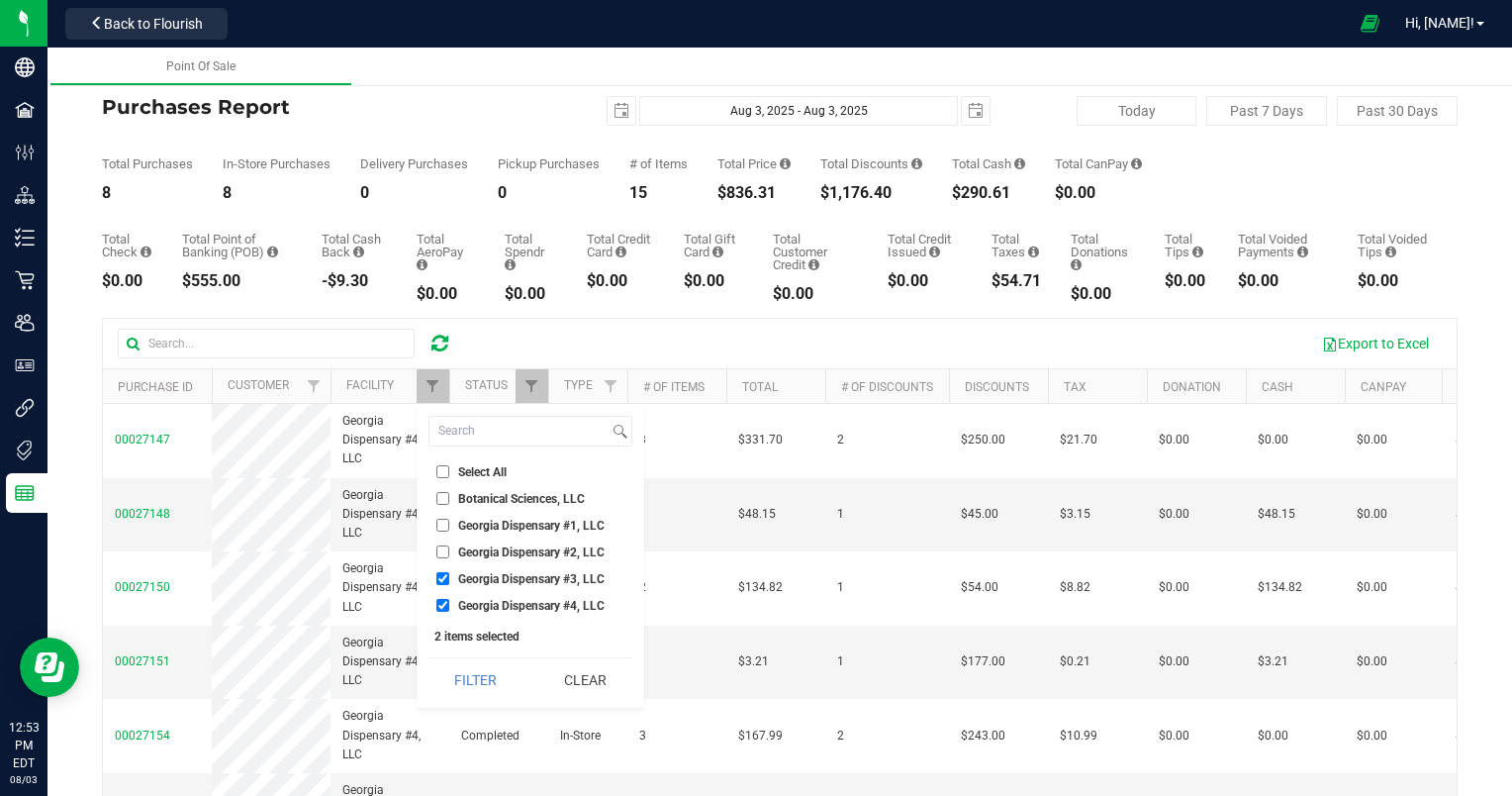 click on "Georgia Dispensary #4, LLC" at bounding box center (442, 605) 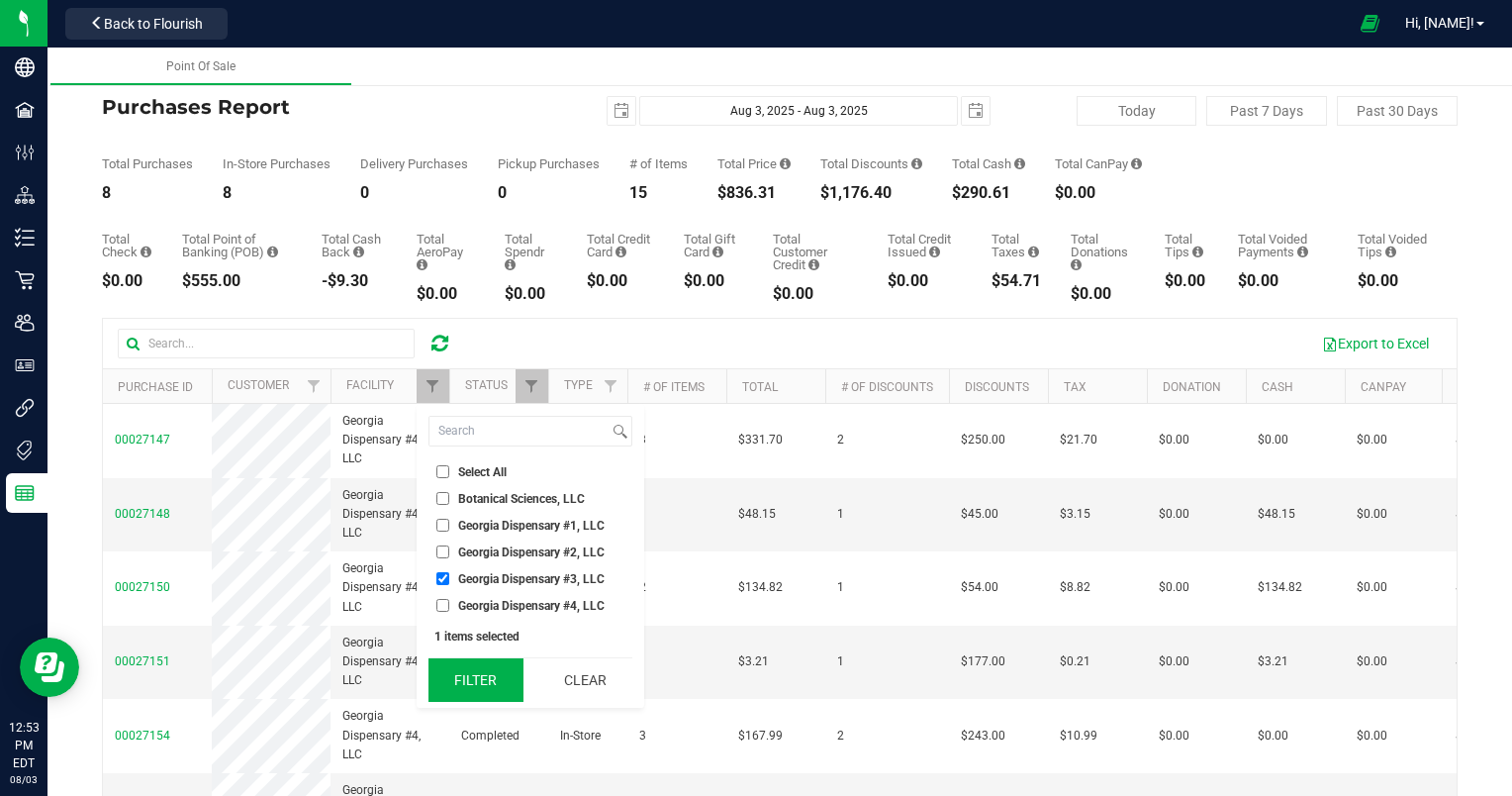 click on "Filter" at bounding box center (476, 680) 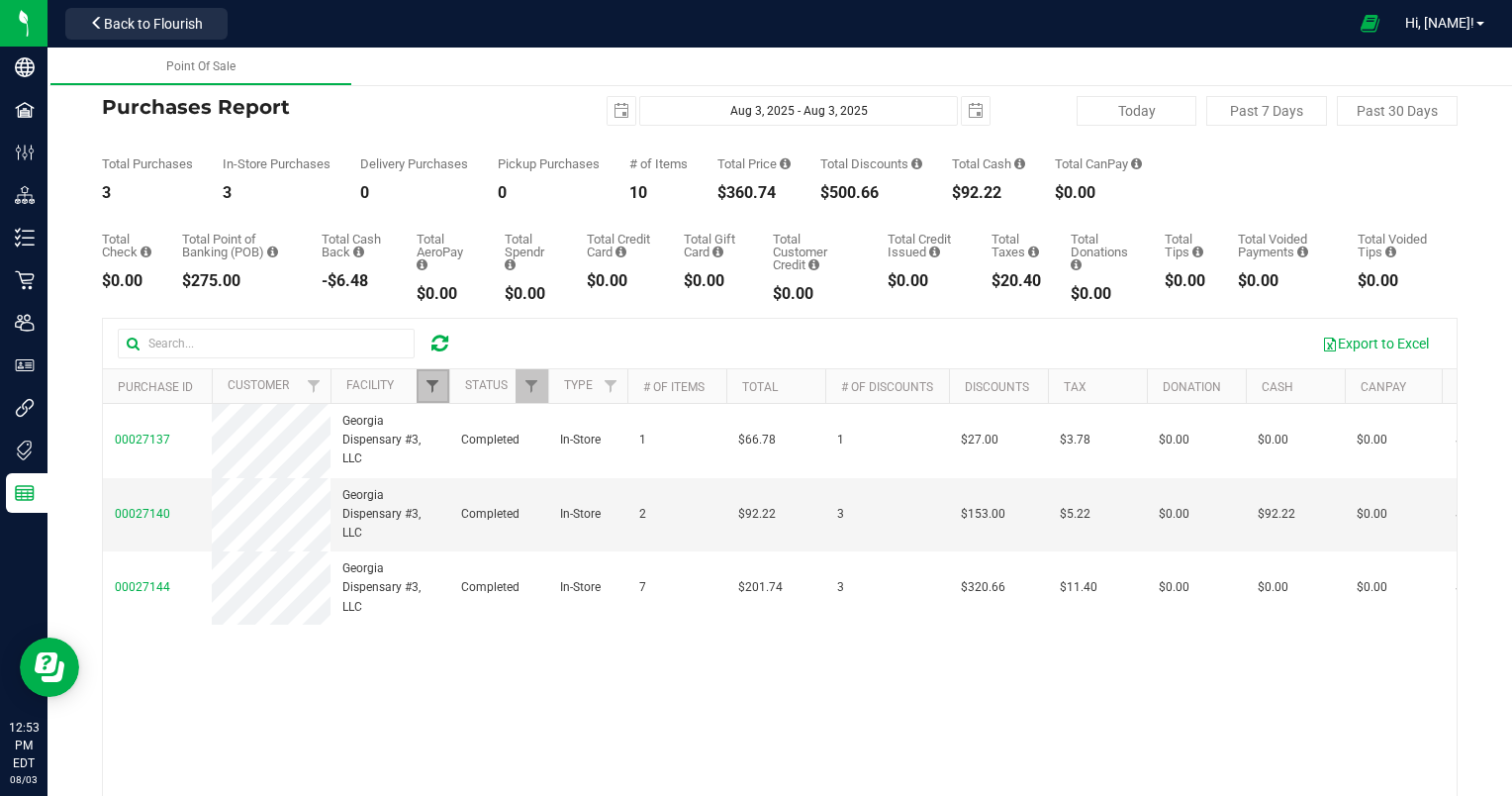 click at bounding box center (432, 386) 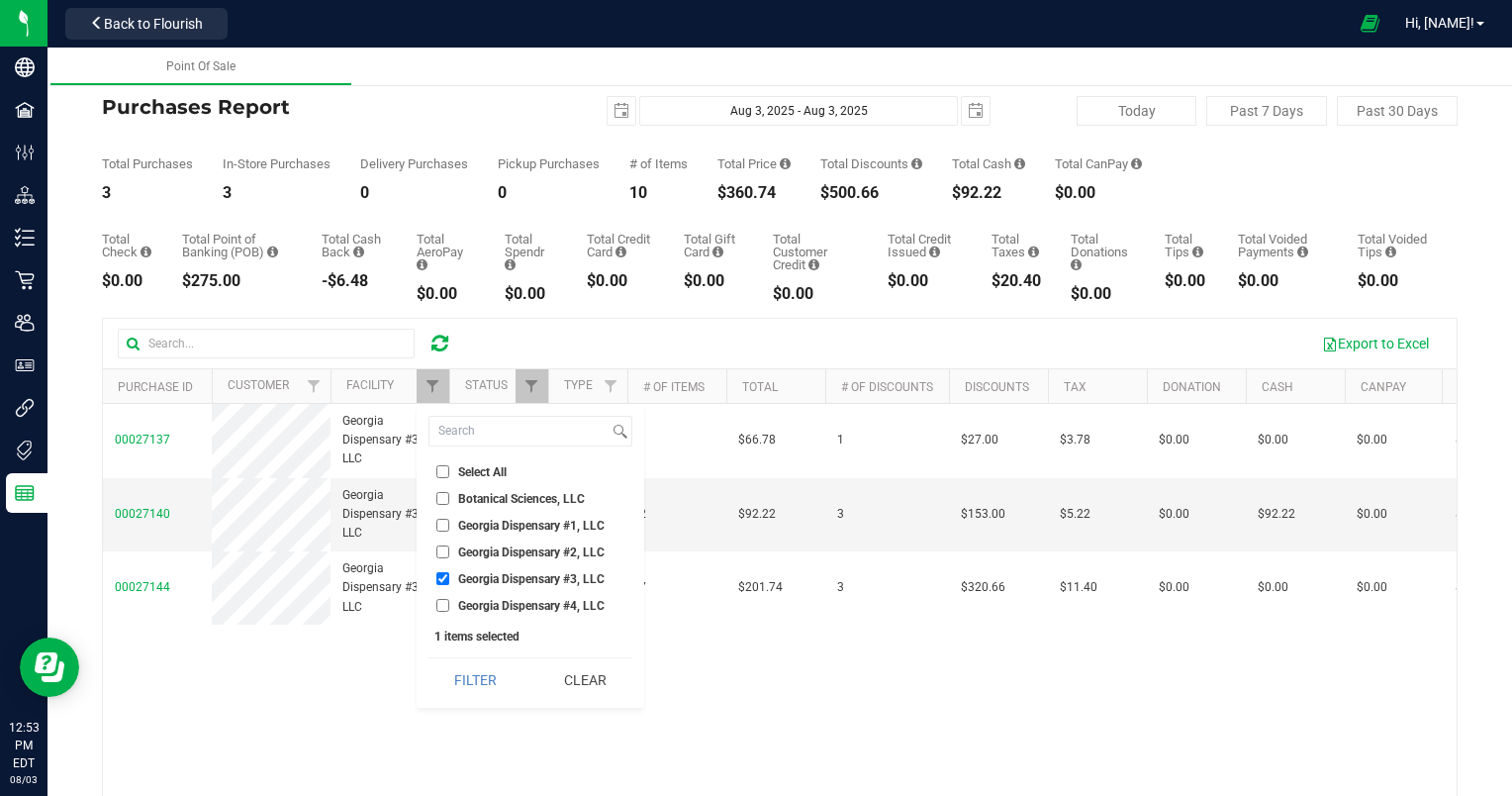 click on "Georgia Dispensary #2, LLC" at bounding box center [442, 551] 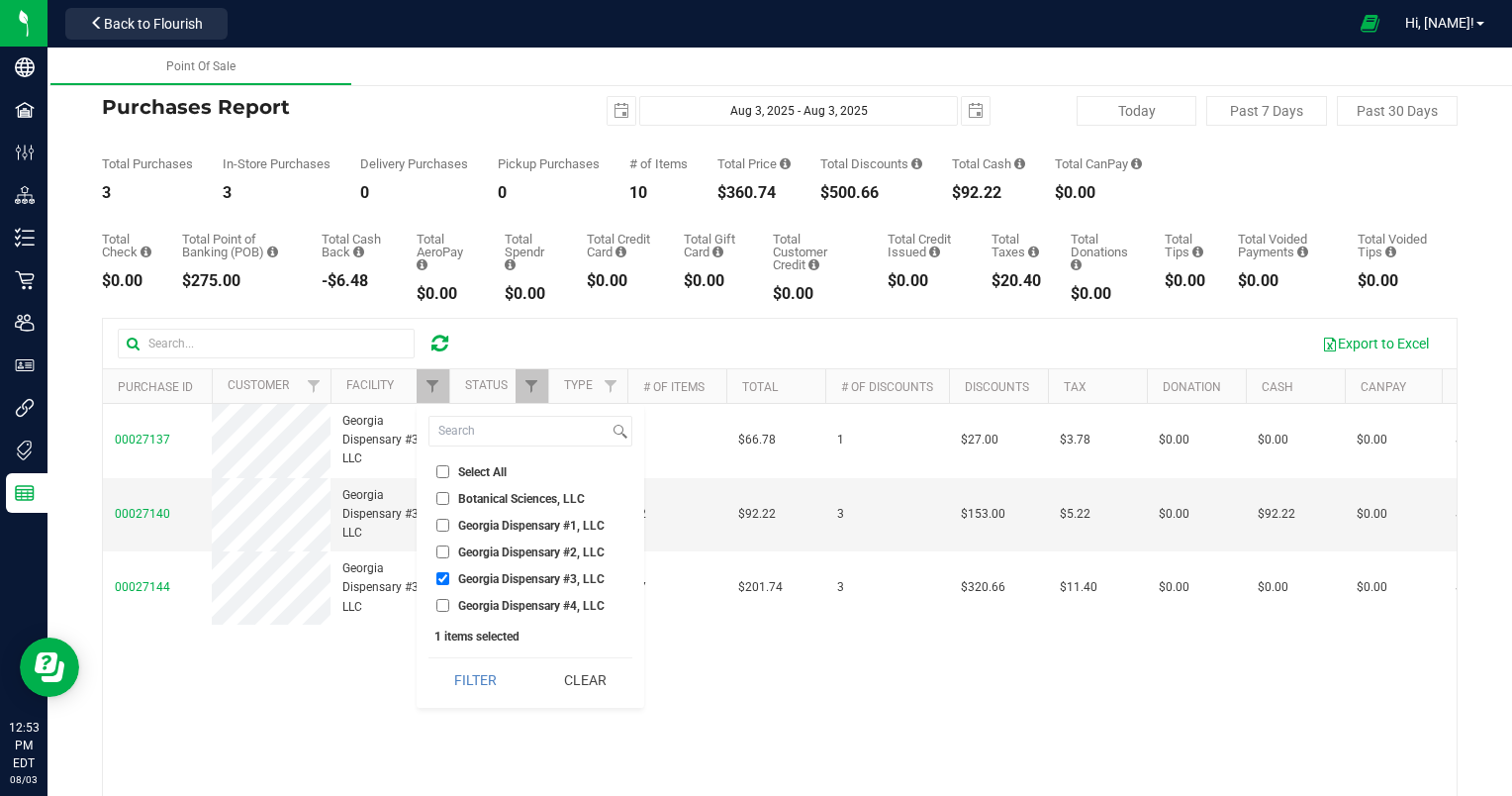 checkbox on "true" 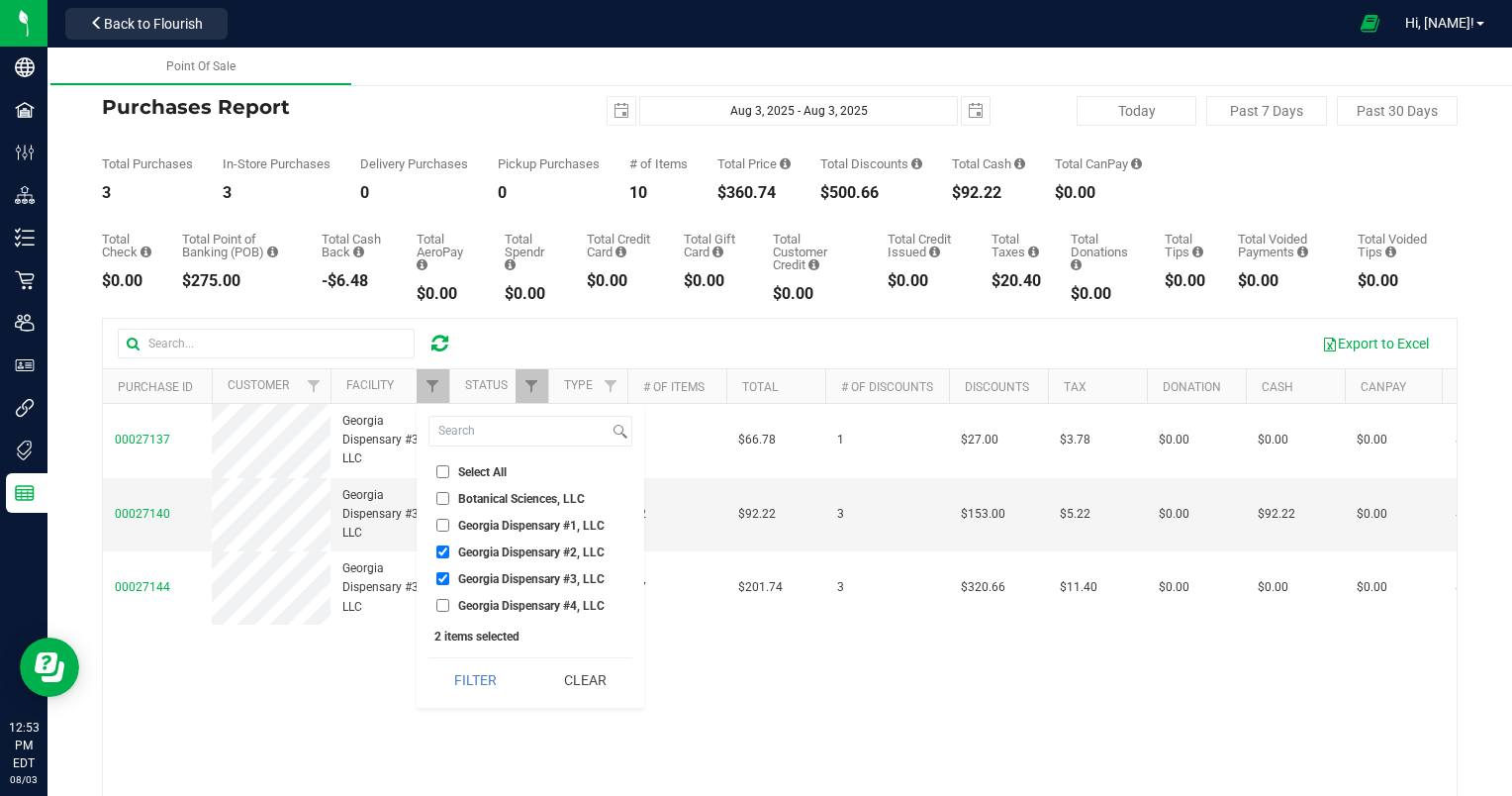 click on "Georgia Dispensary #3, LLC" at bounding box center (442, 578) 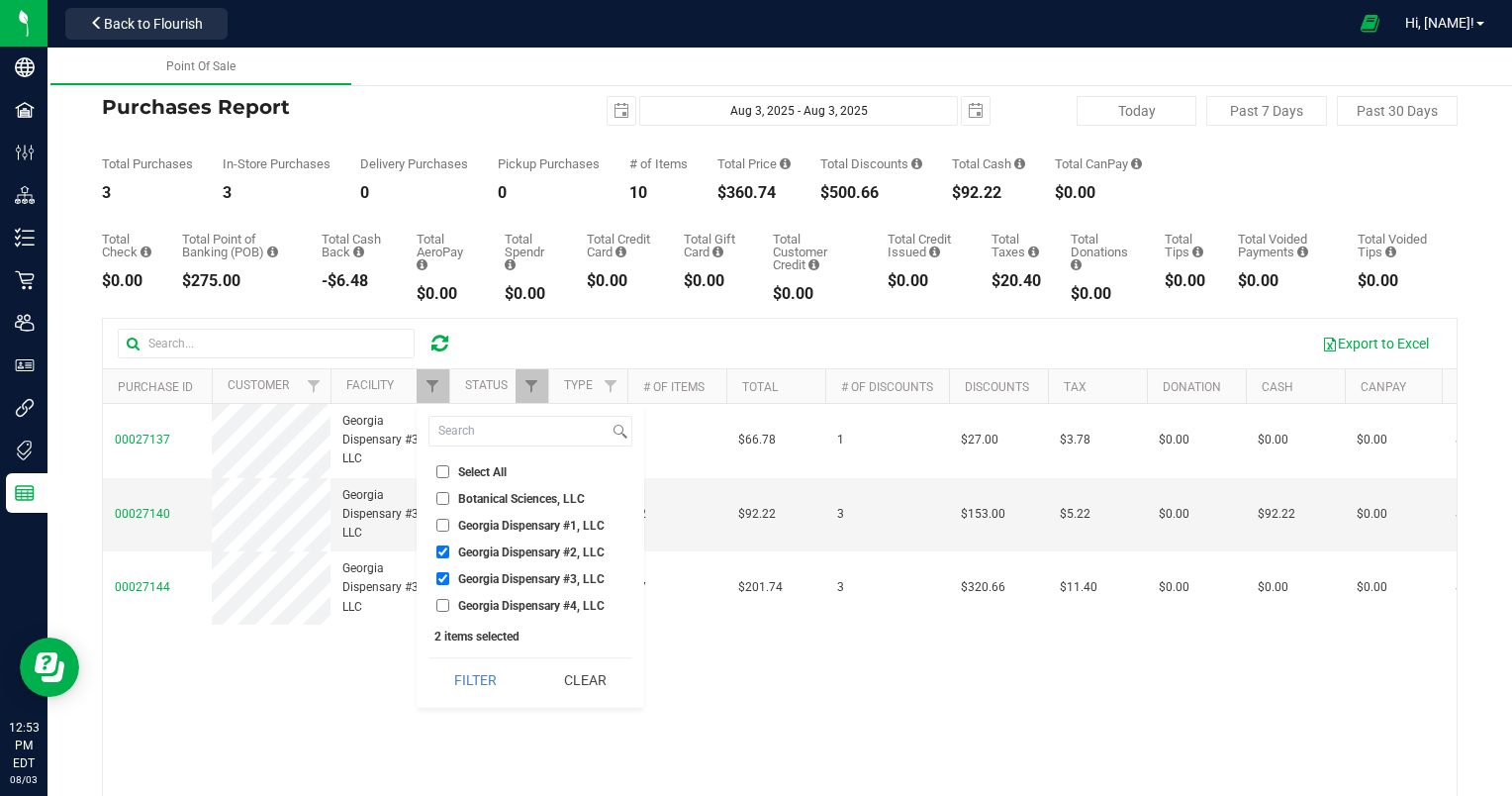 checkbox on "false" 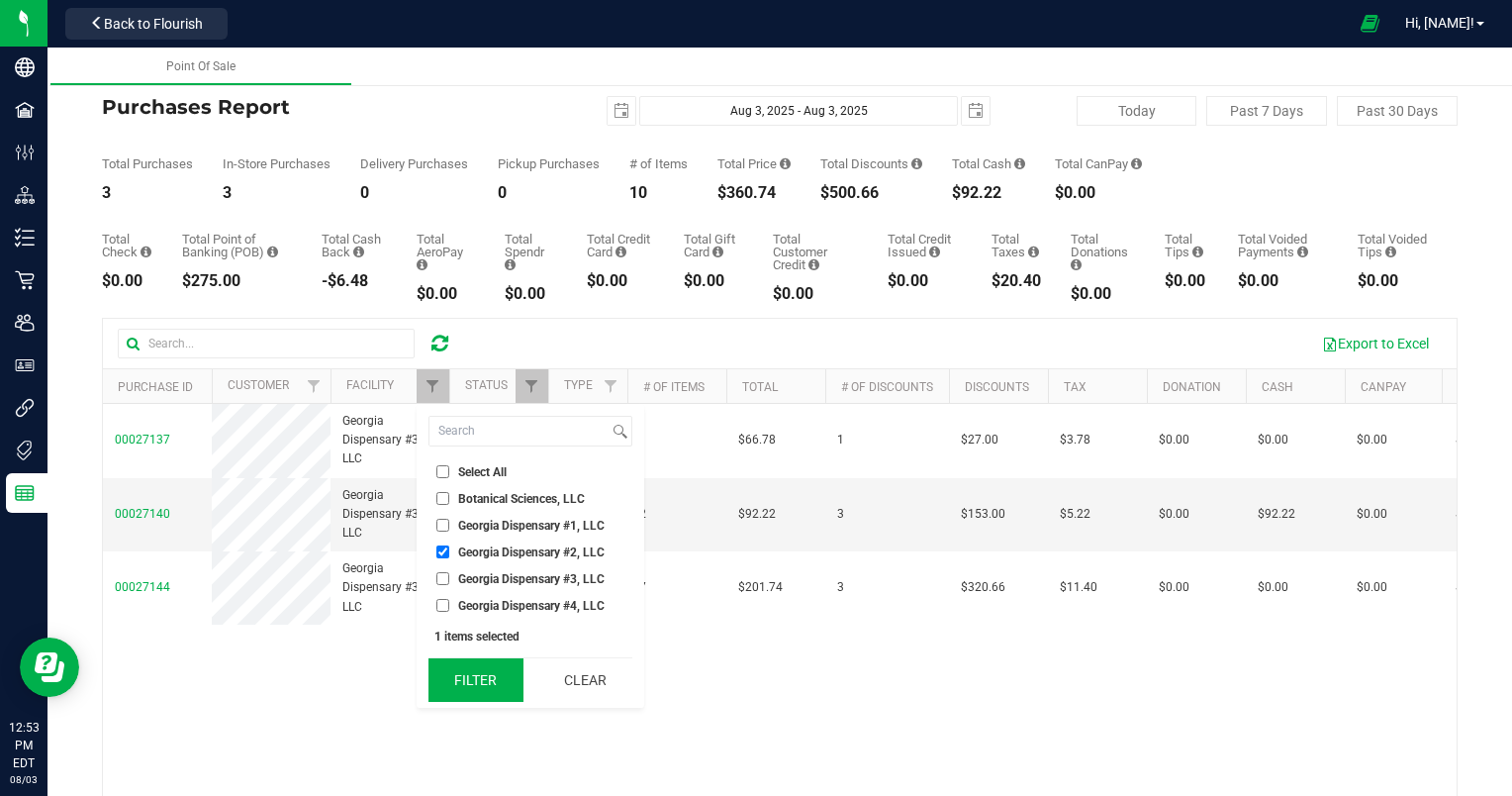 click on "Filter" at bounding box center [476, 680] 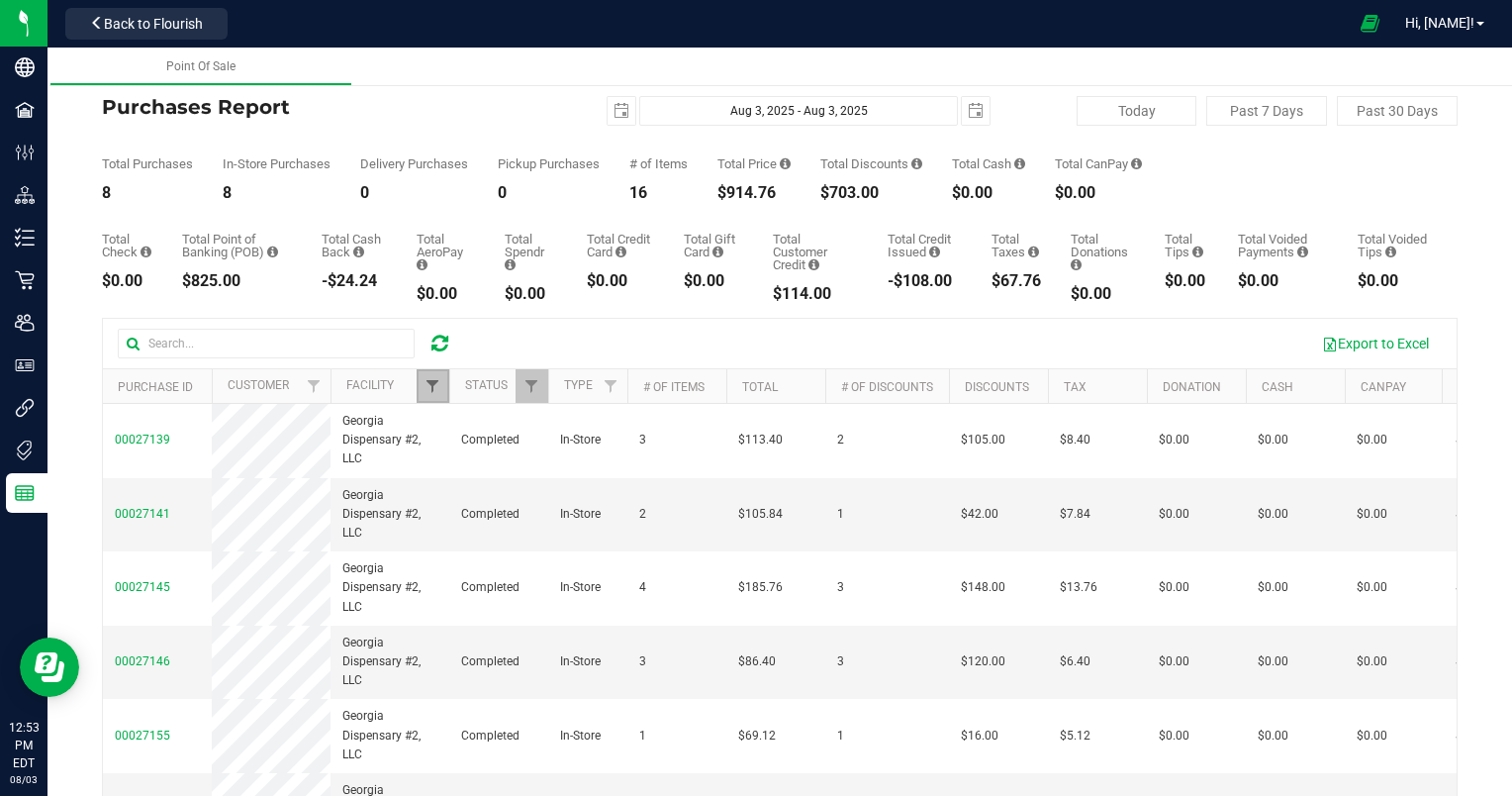 click at bounding box center [432, 386] 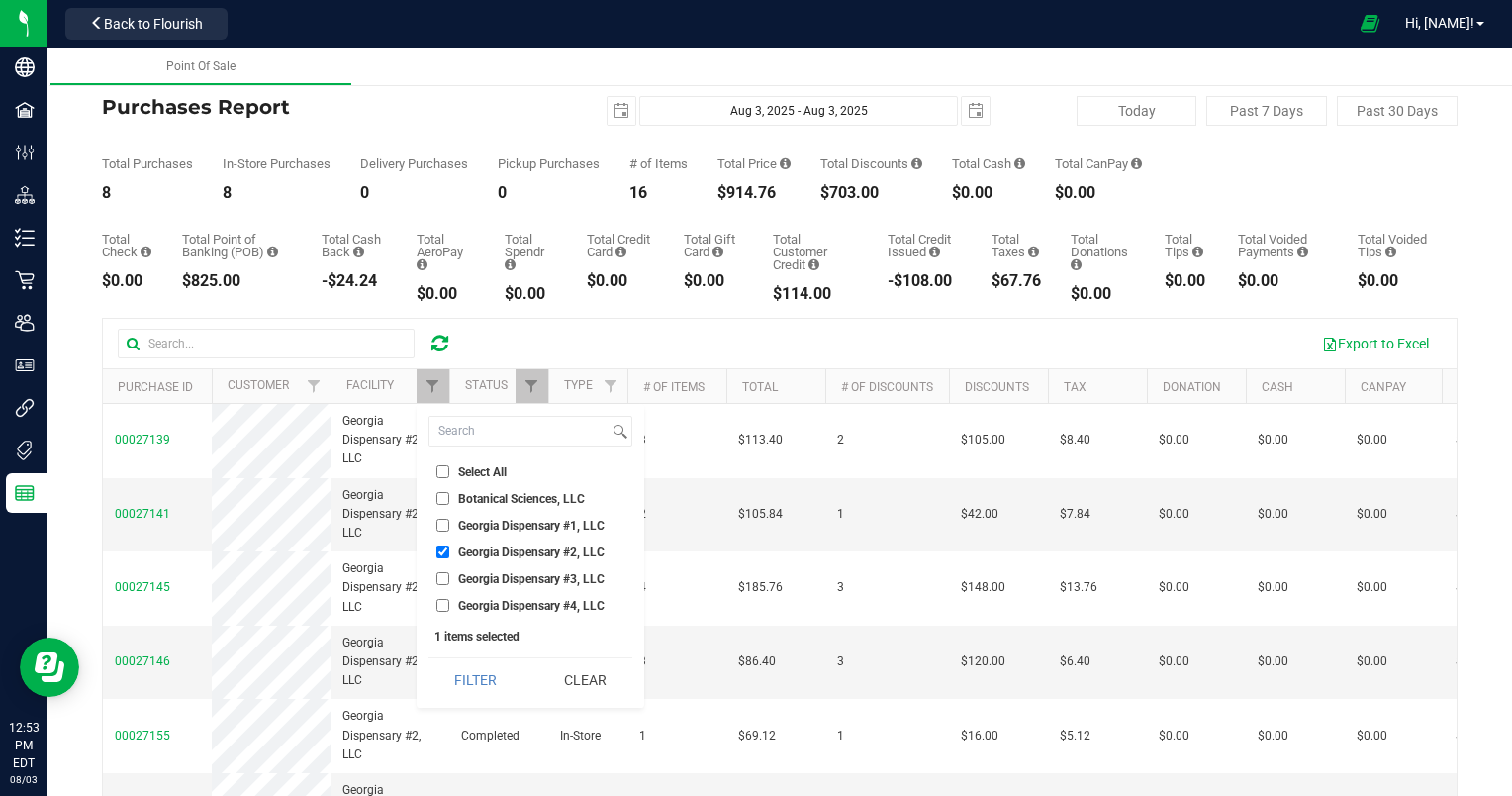 click on "Georgia Dispensary #1, LLC" at bounding box center (442, 525) 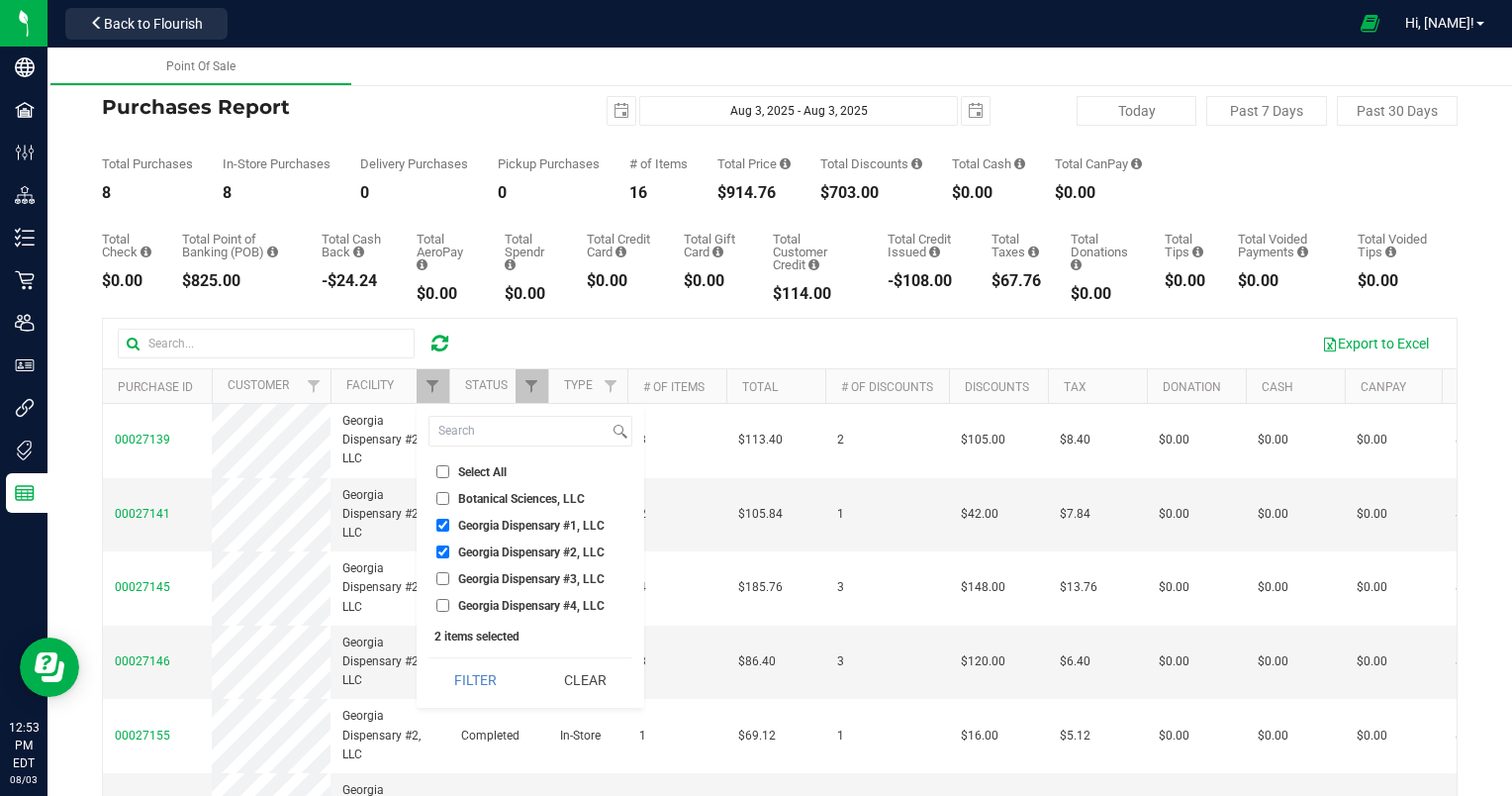 click on "Georgia Dispensary #2, LLC" at bounding box center [442, 551] 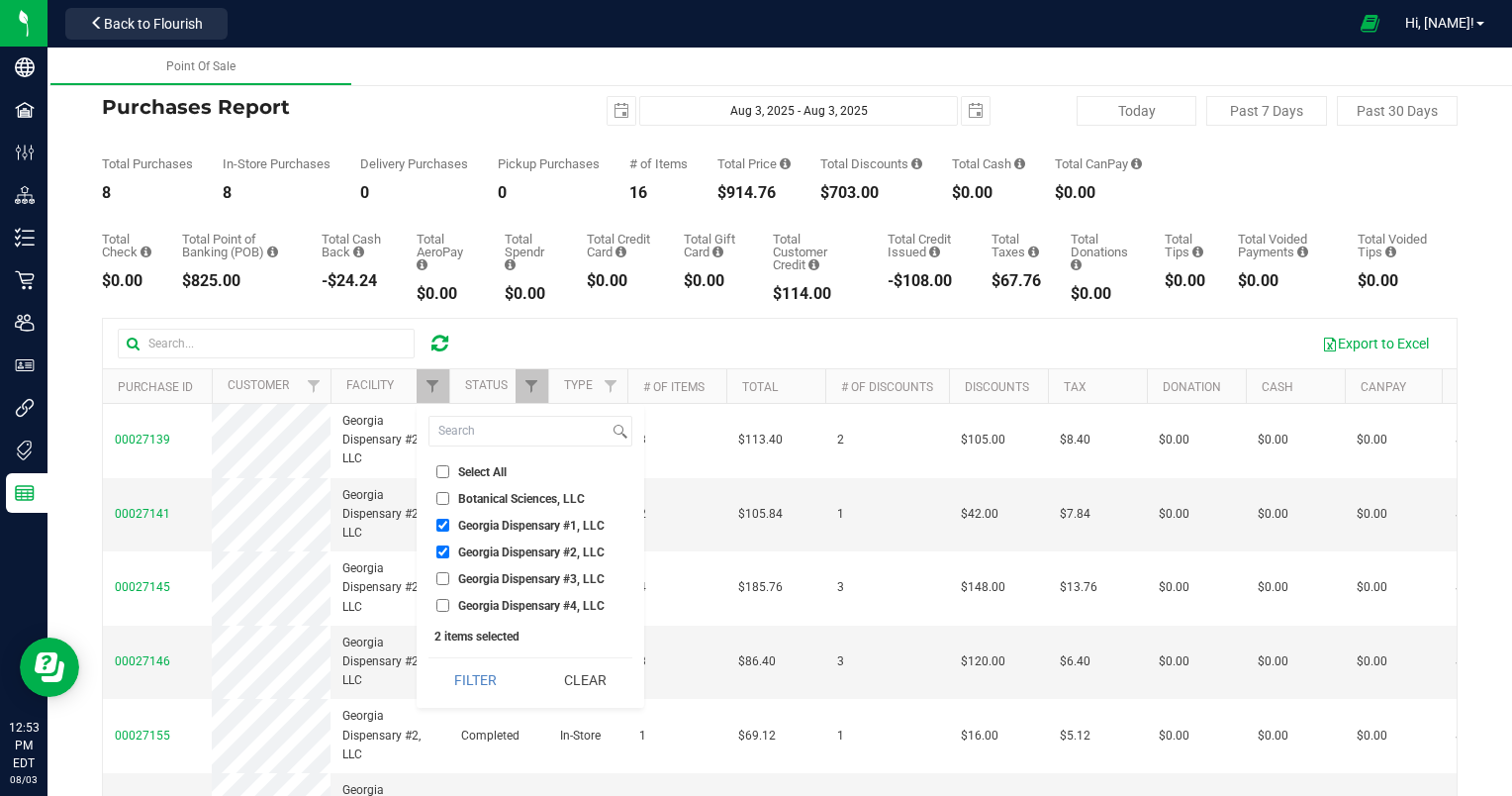checkbox on "false" 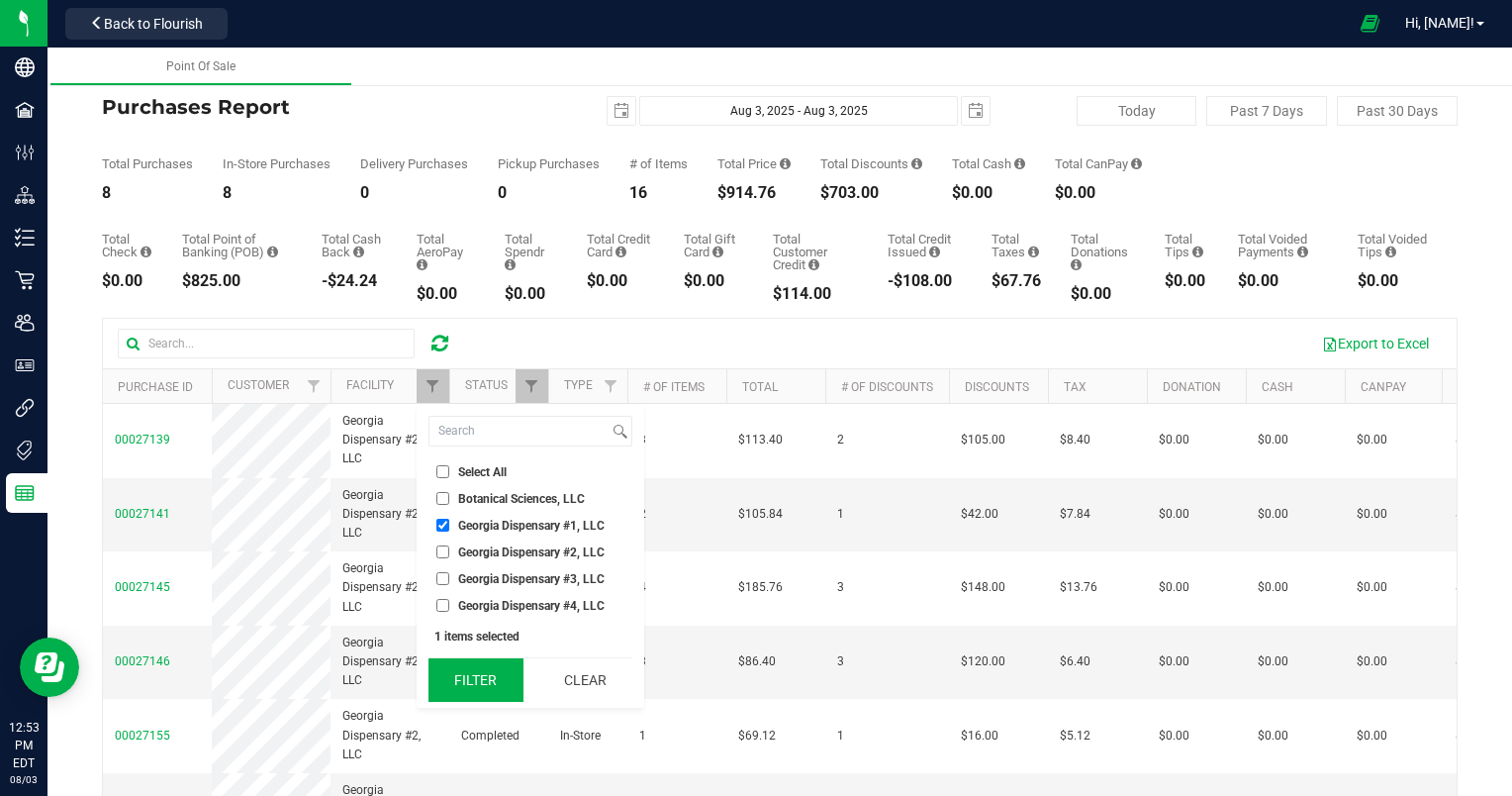 click on "Filter" at bounding box center [476, 680] 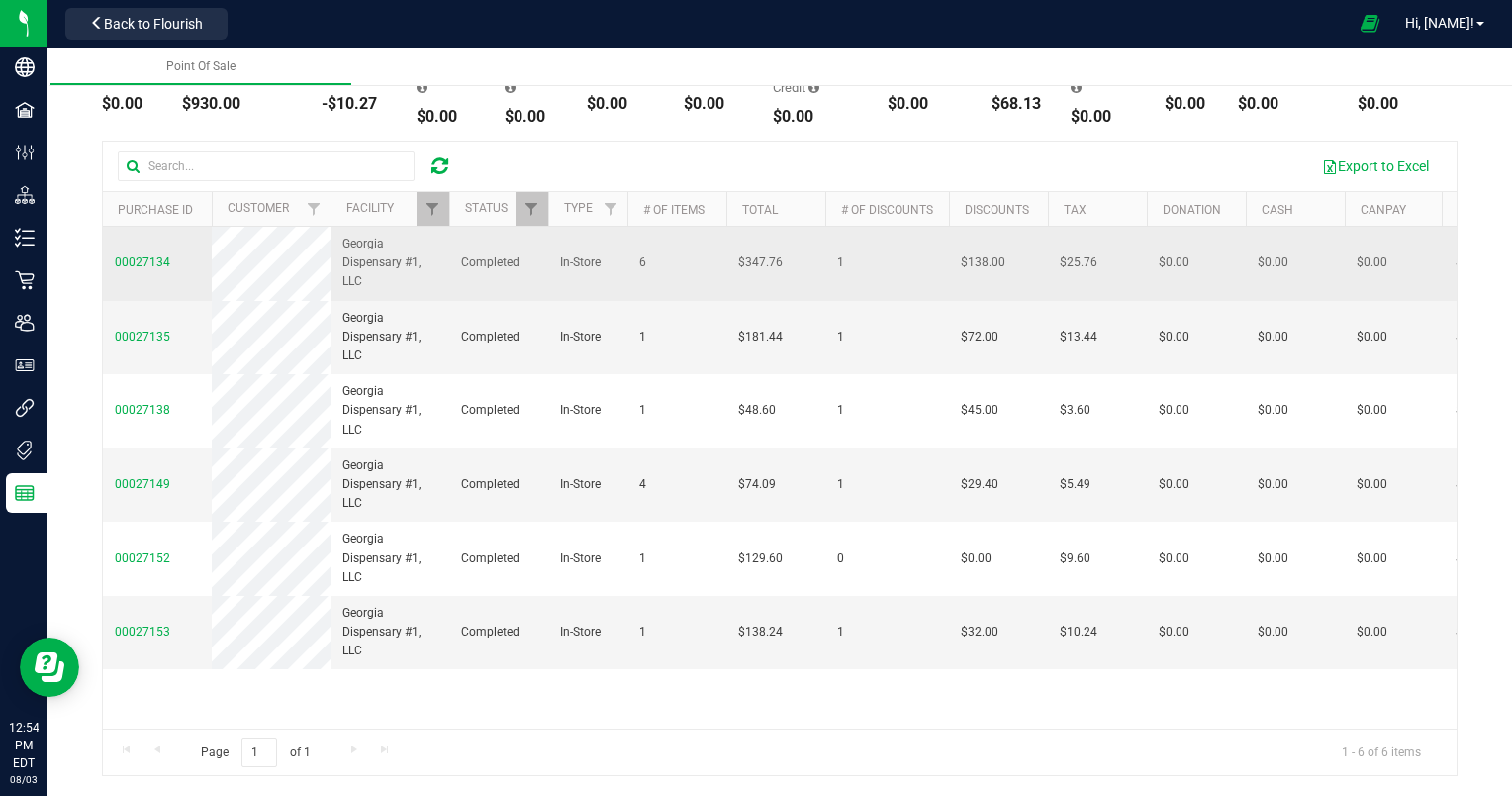 scroll, scrollTop: 0, scrollLeft: 0, axis: both 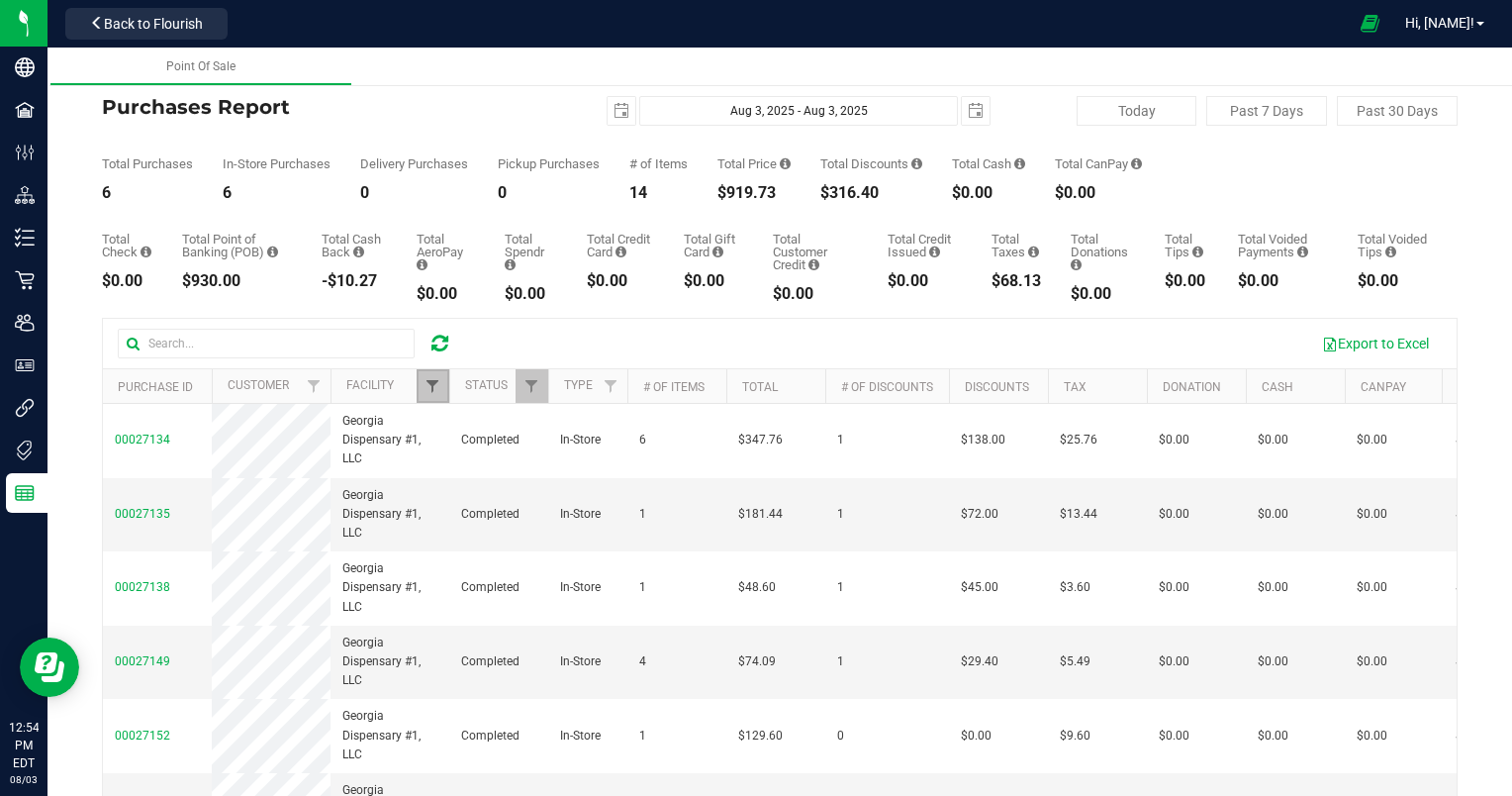 click at bounding box center (432, 386) 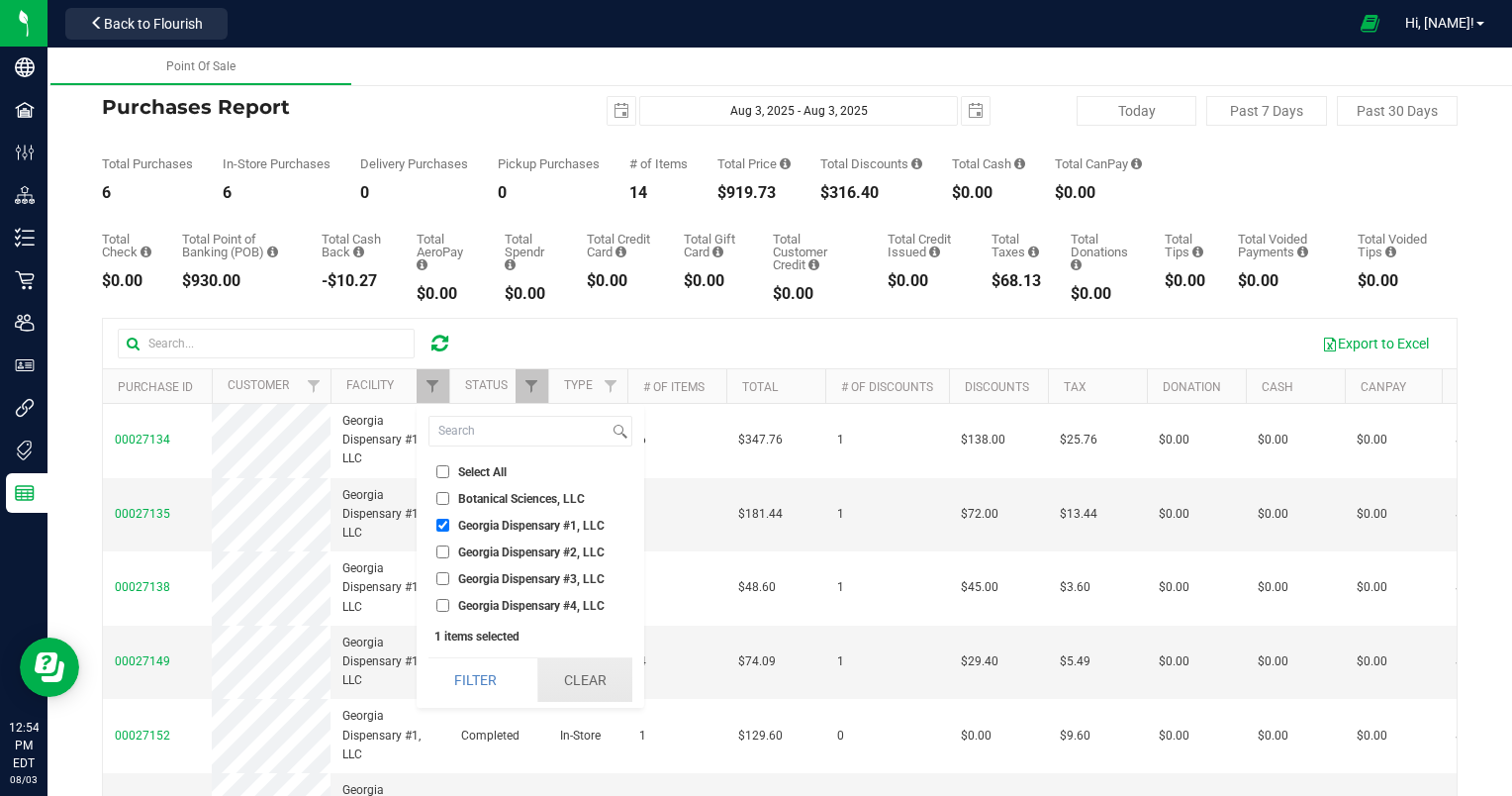 click on "Clear" at bounding box center [585, 680] 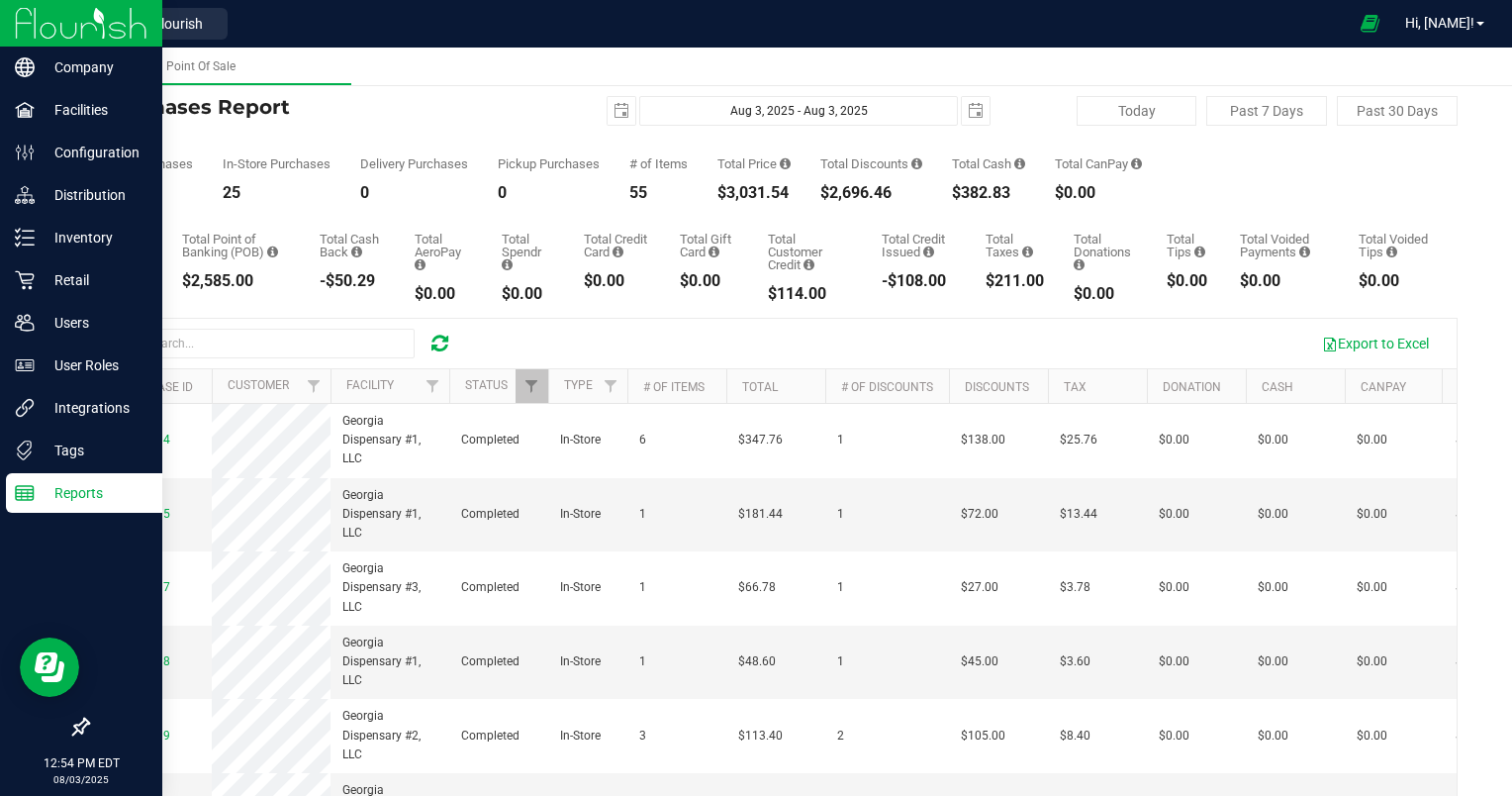 click at bounding box center (81, 23) 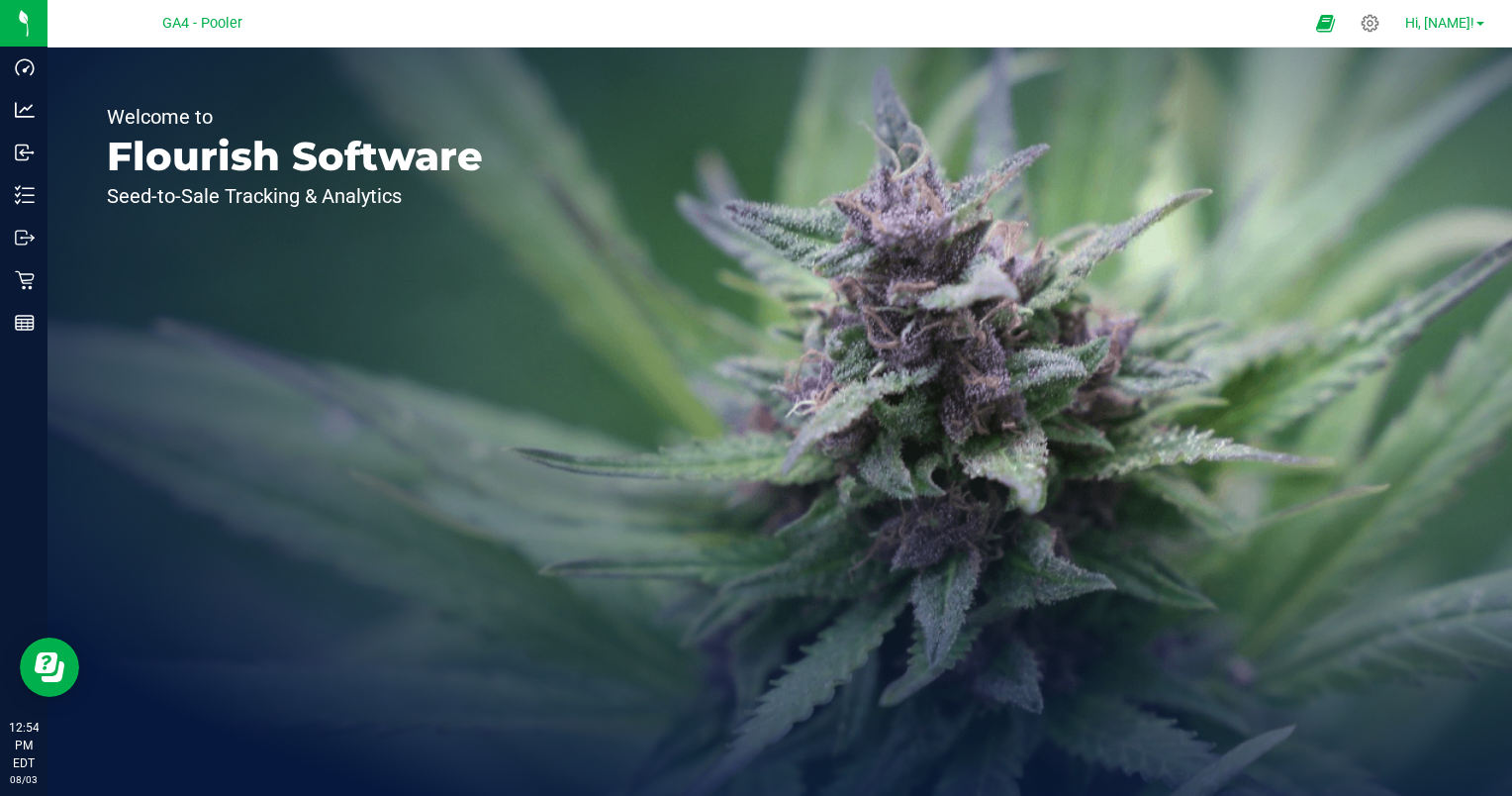 click on "Hi, [NAME]!" at bounding box center (1440, 23) 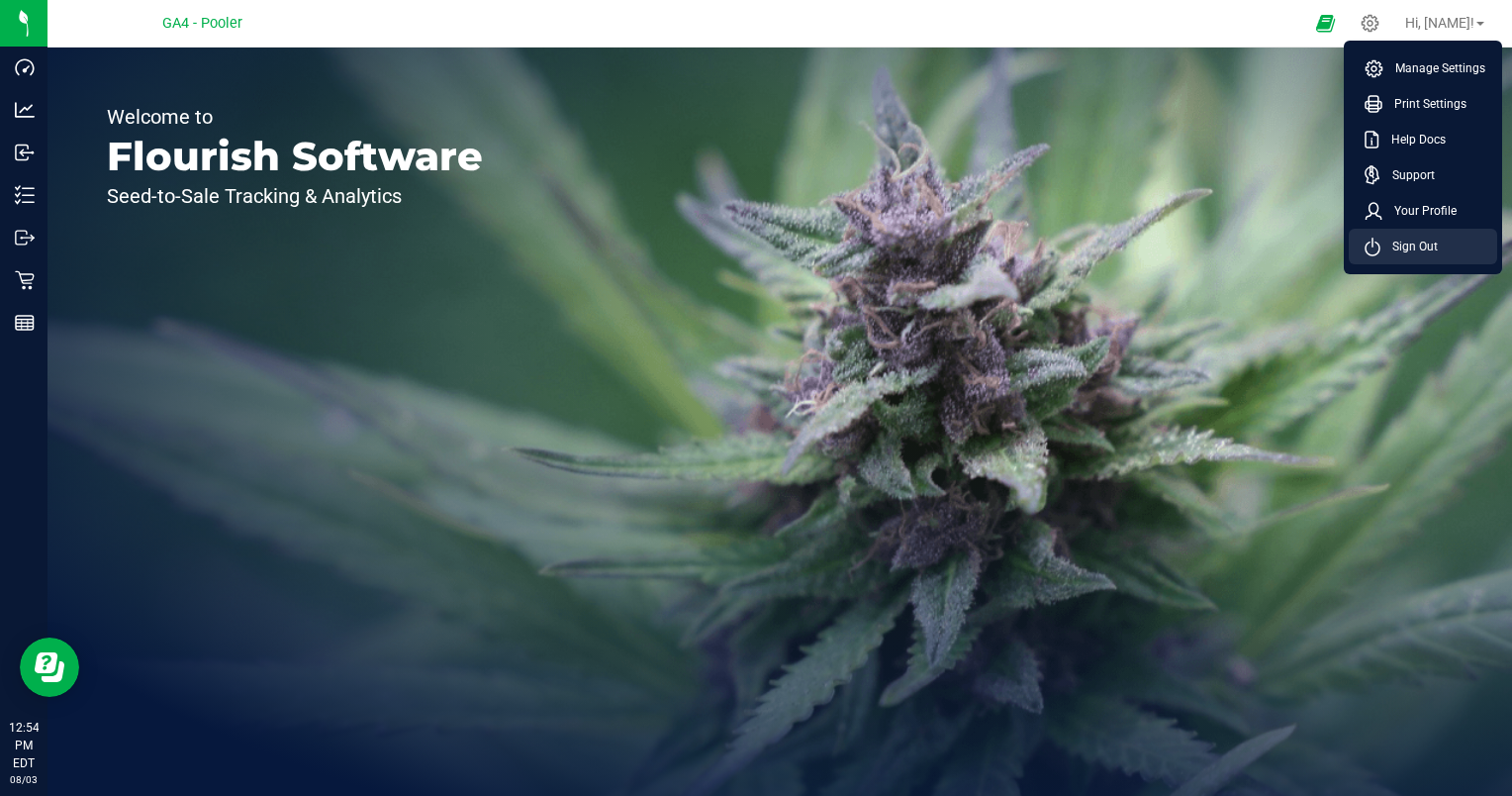 click on "Sign Out" at bounding box center (1409, 247) 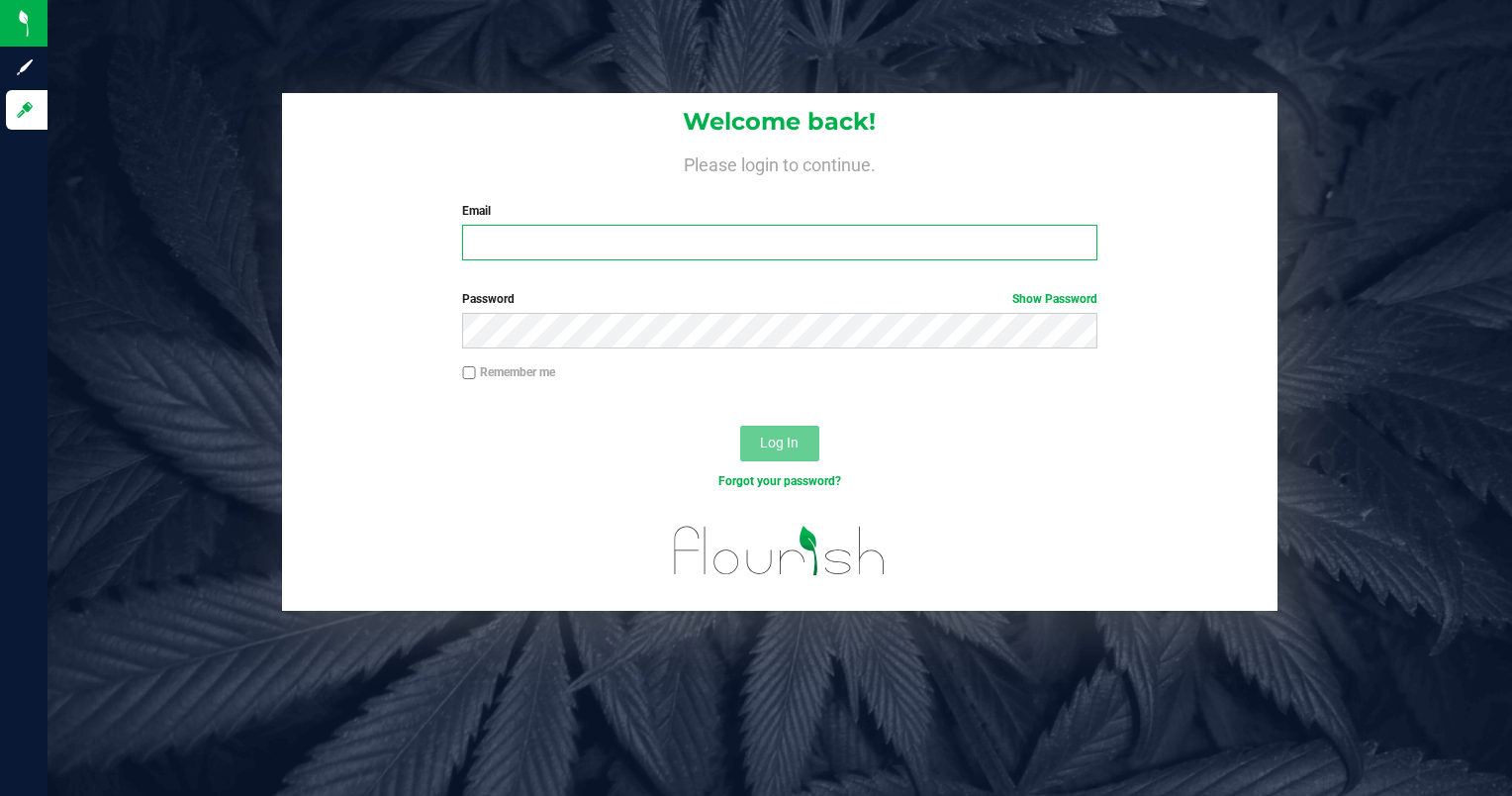 click on "Email" at bounding box center [779, 243] 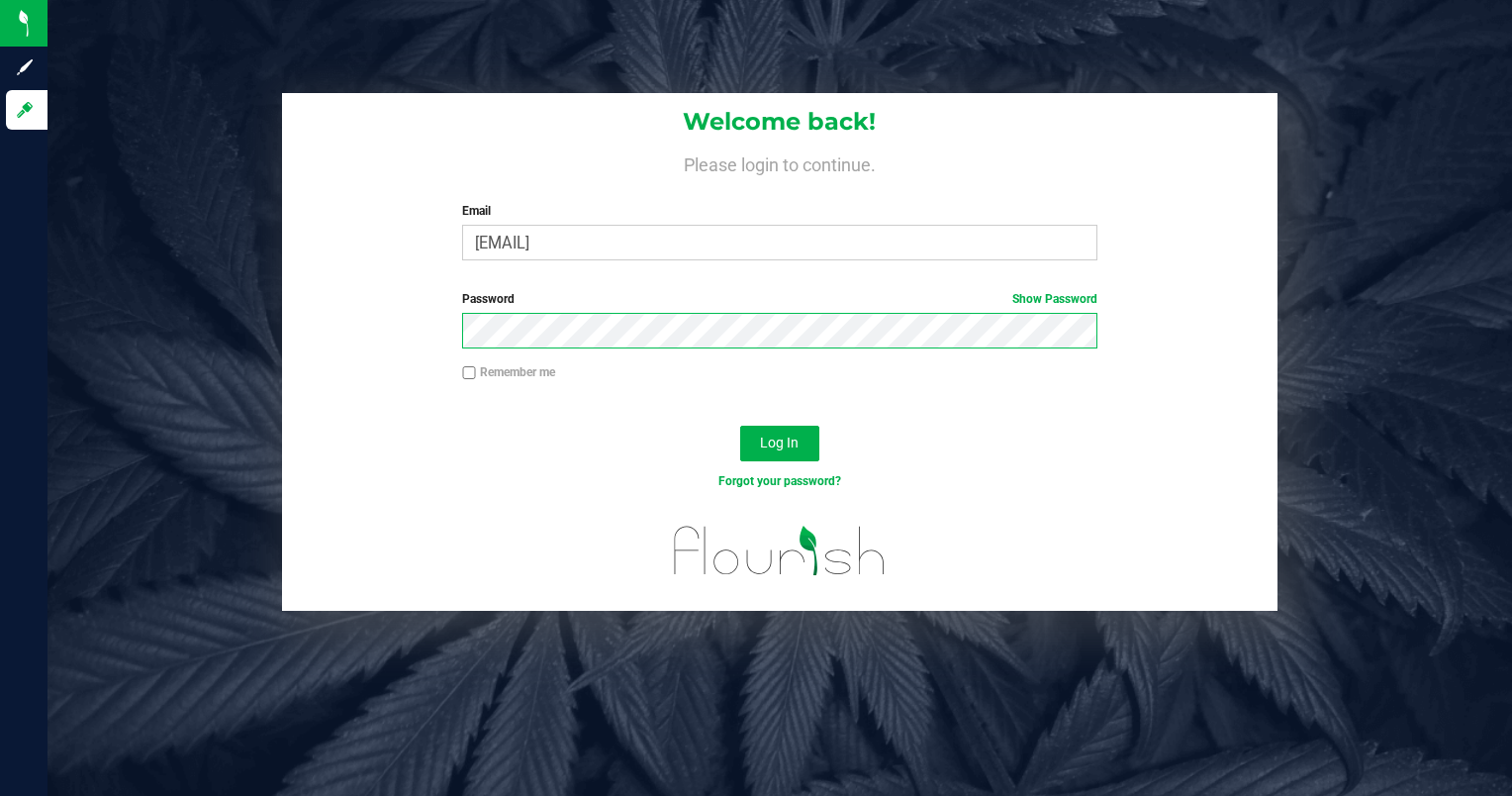 click on "Log In" at bounding box center (780, 444) 